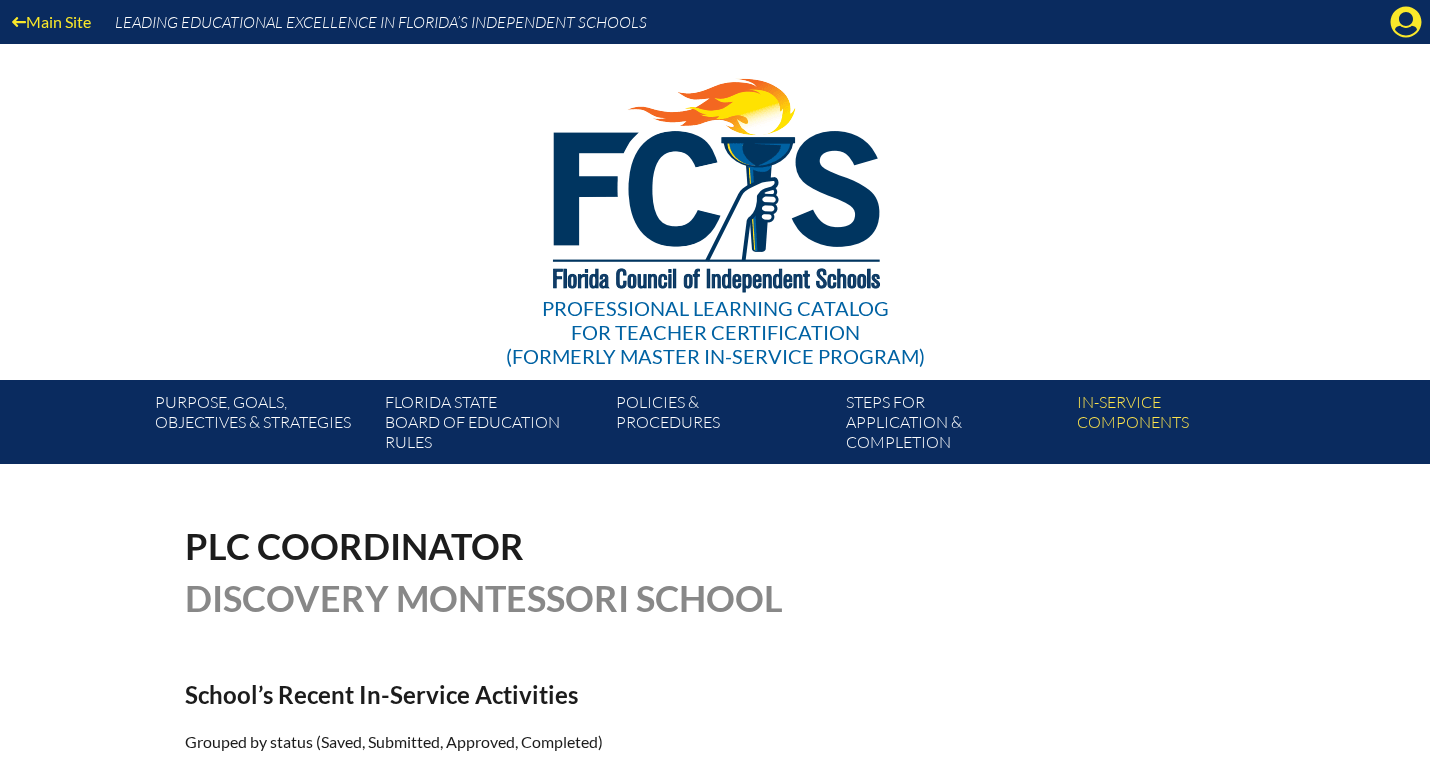 scroll, scrollTop: 739, scrollLeft: 0, axis: vertical 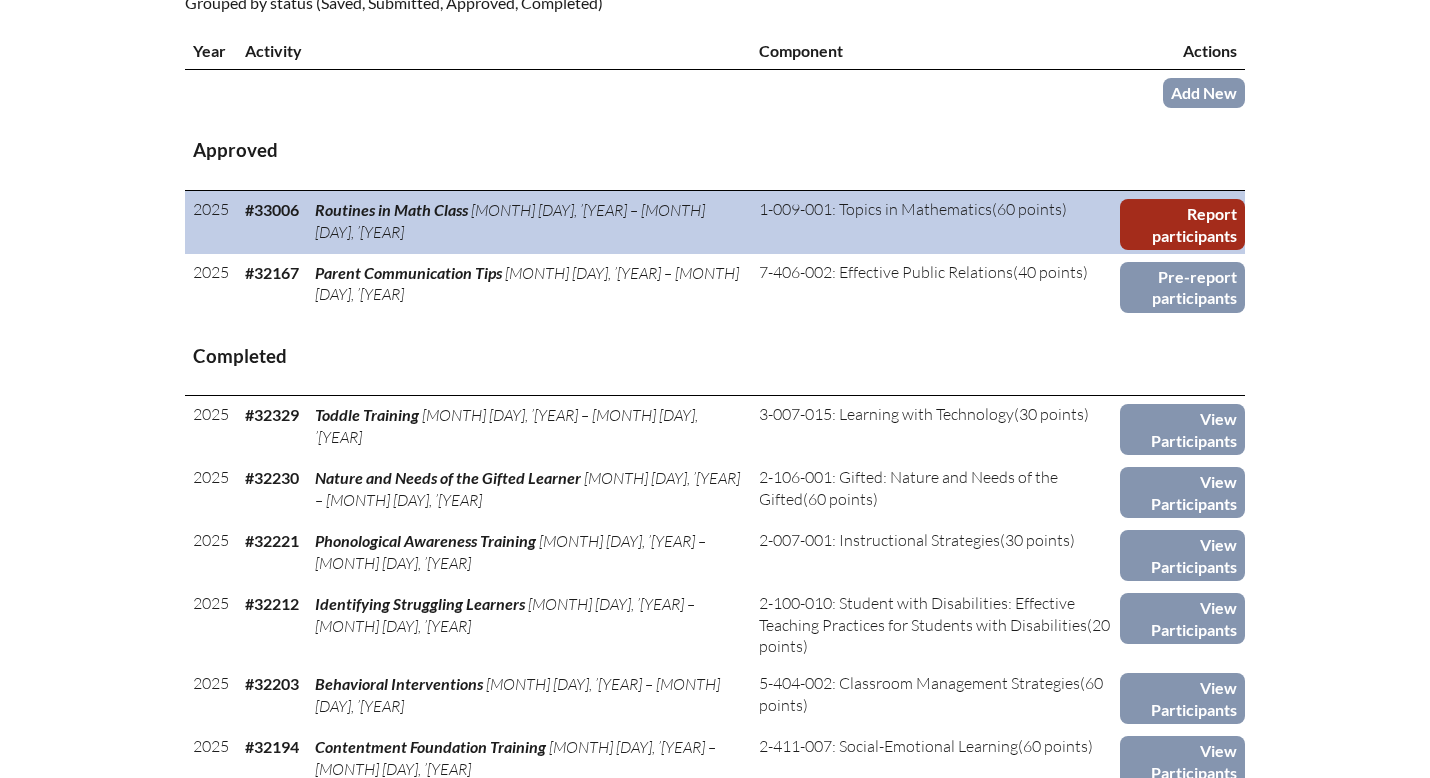 click on "Report participants" at bounding box center (1182, 224) 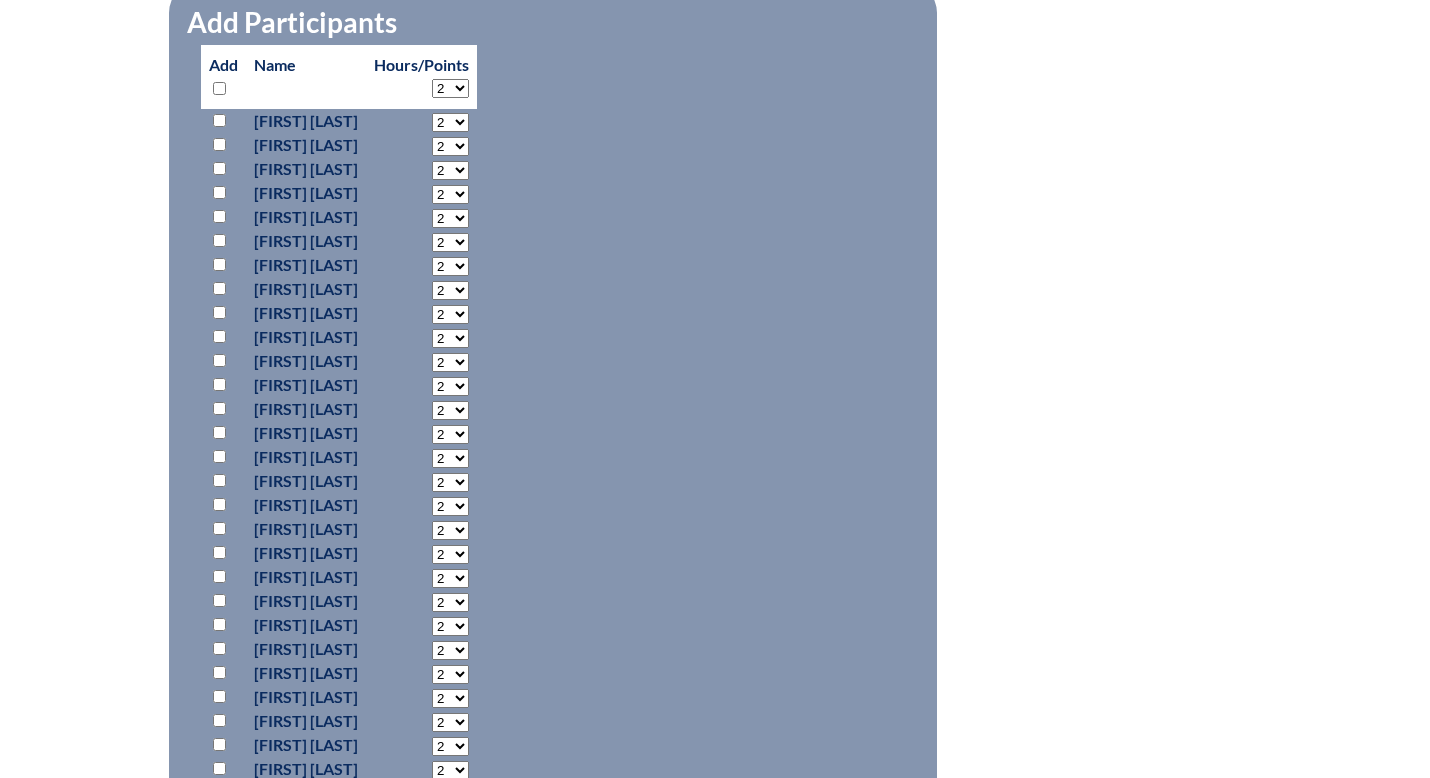 scroll, scrollTop: 928, scrollLeft: 0, axis: vertical 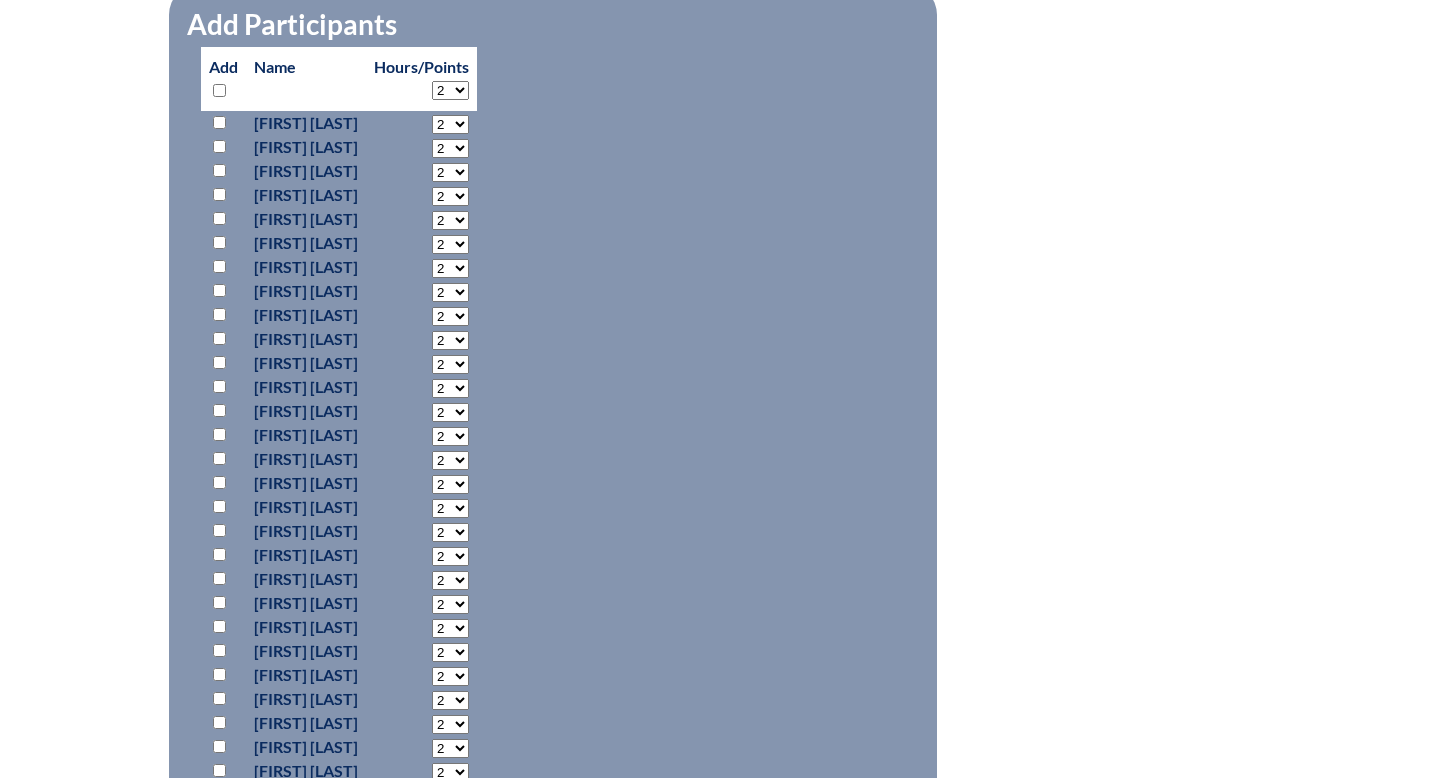 click at bounding box center [219, 122] 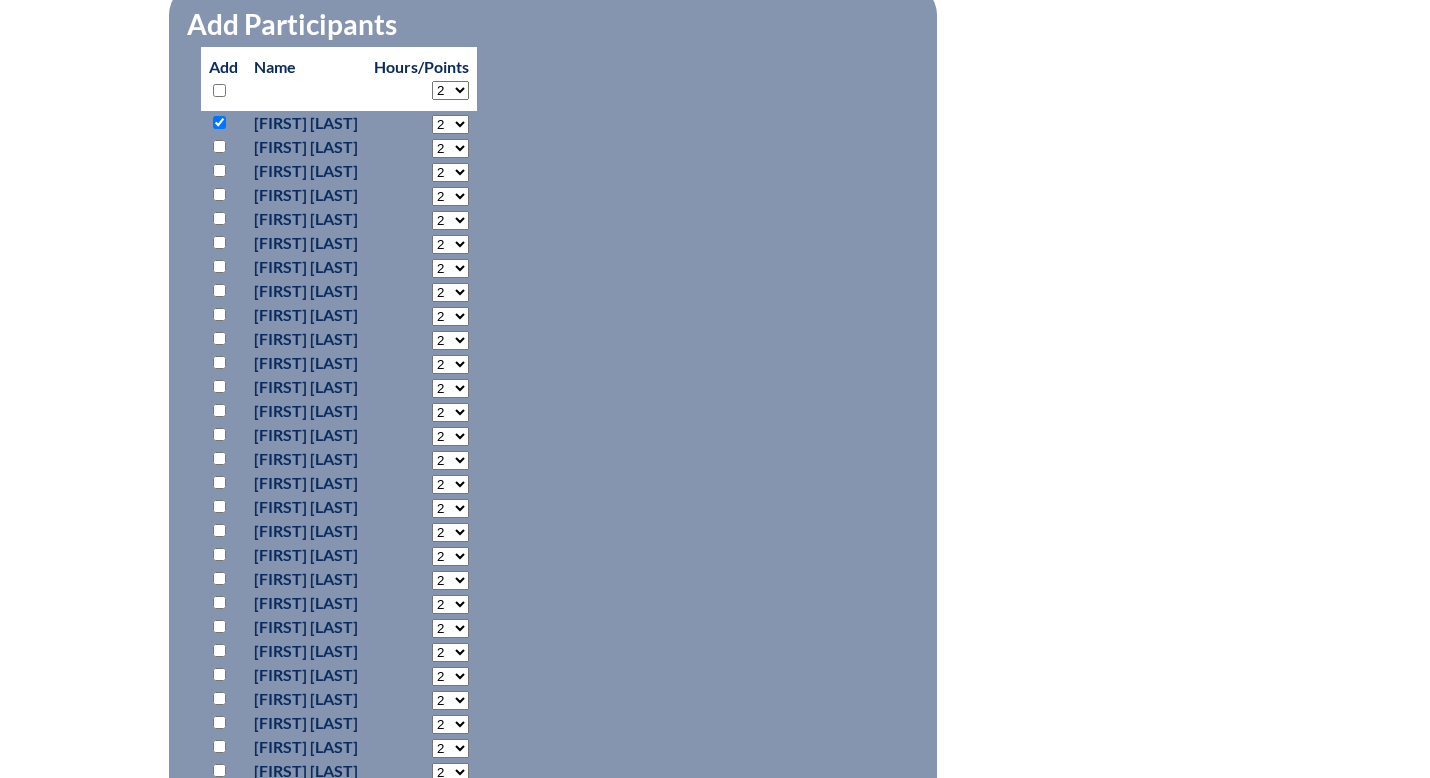 click at bounding box center [219, 170] 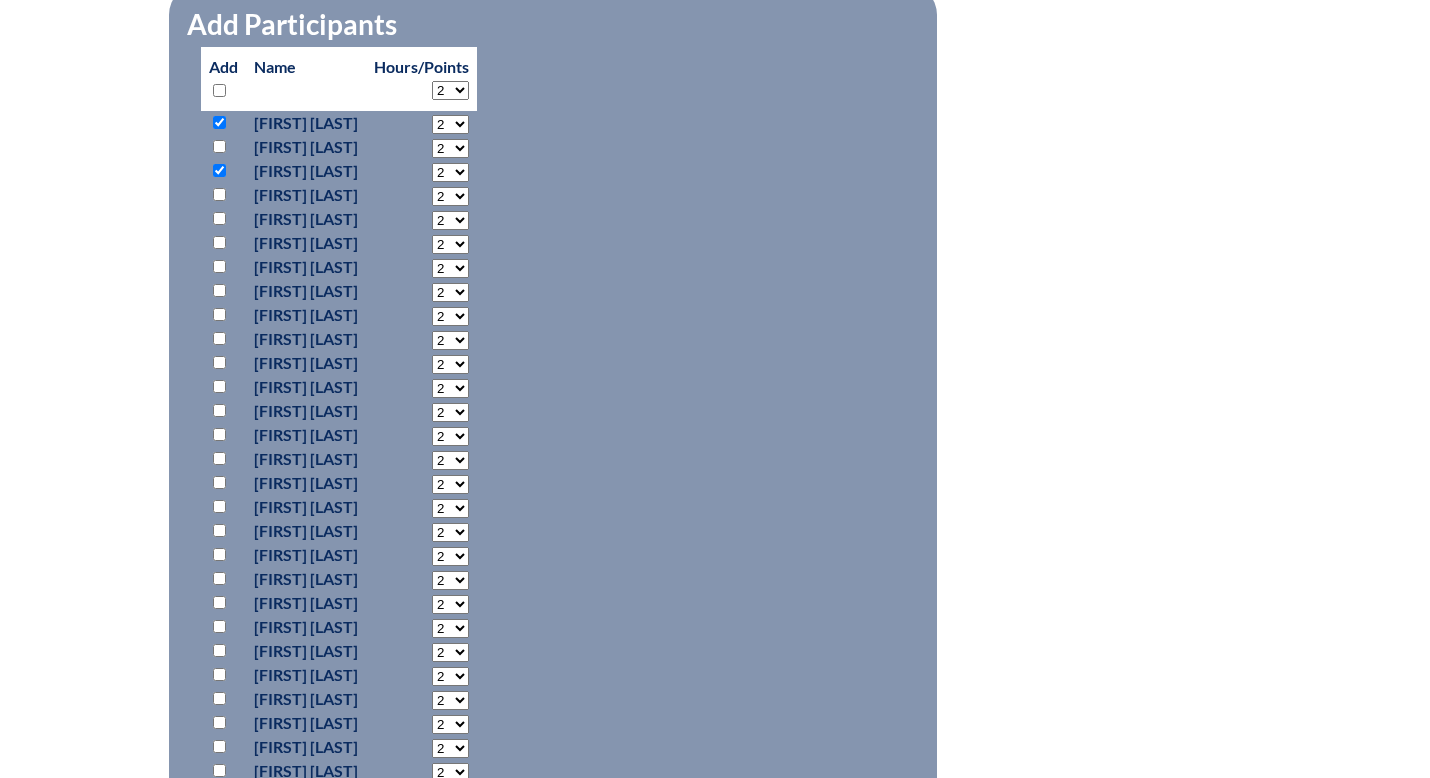 click at bounding box center [219, 578] 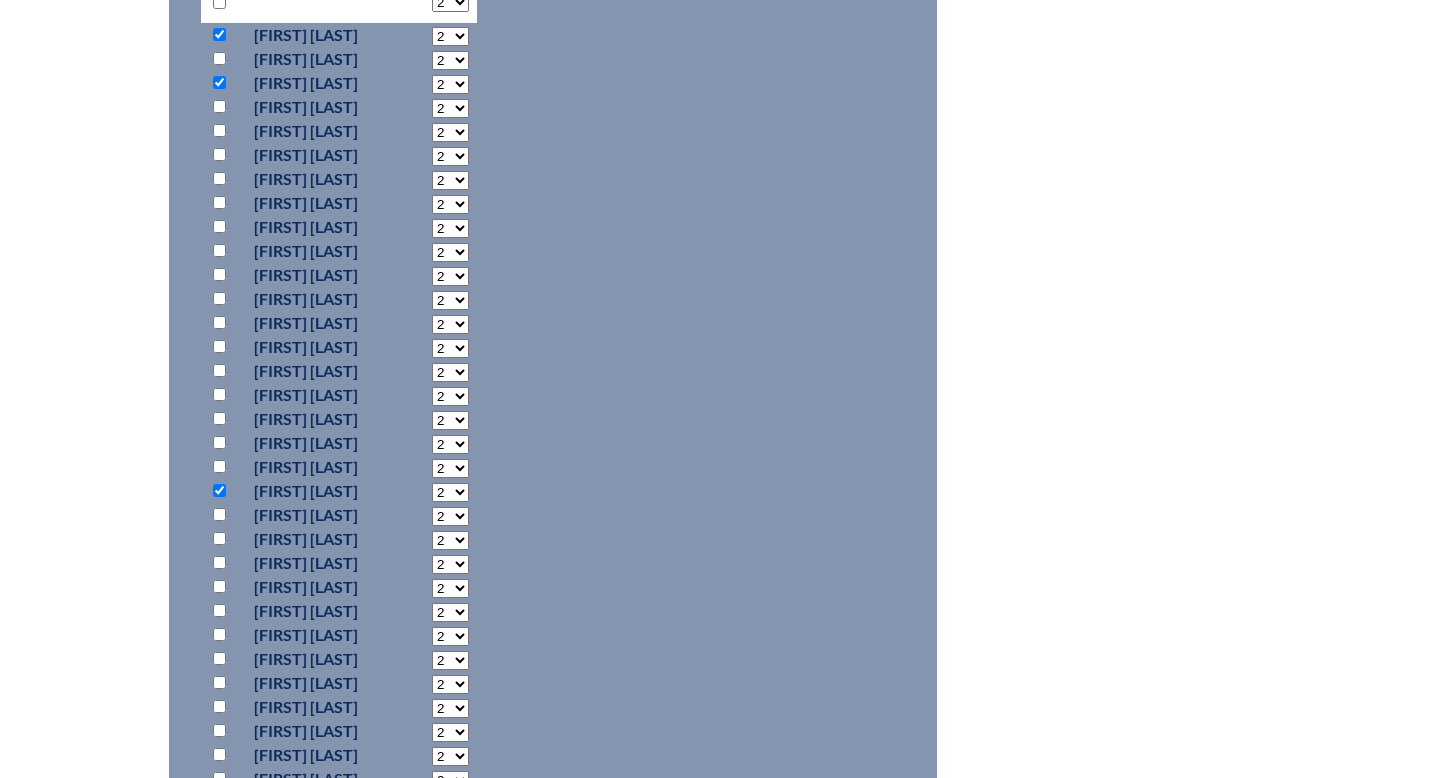 scroll, scrollTop: 1088, scrollLeft: 0, axis: vertical 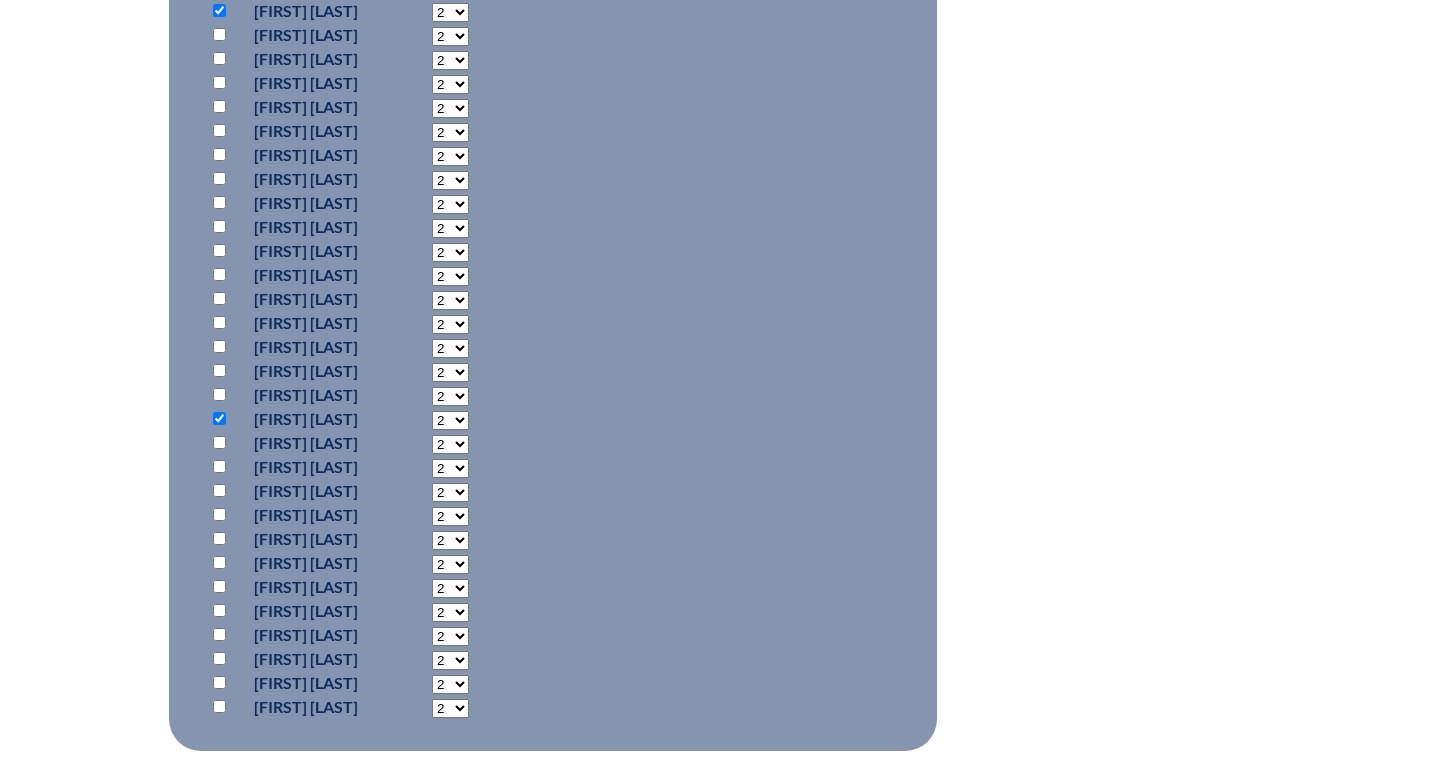 click at bounding box center (219, 682) 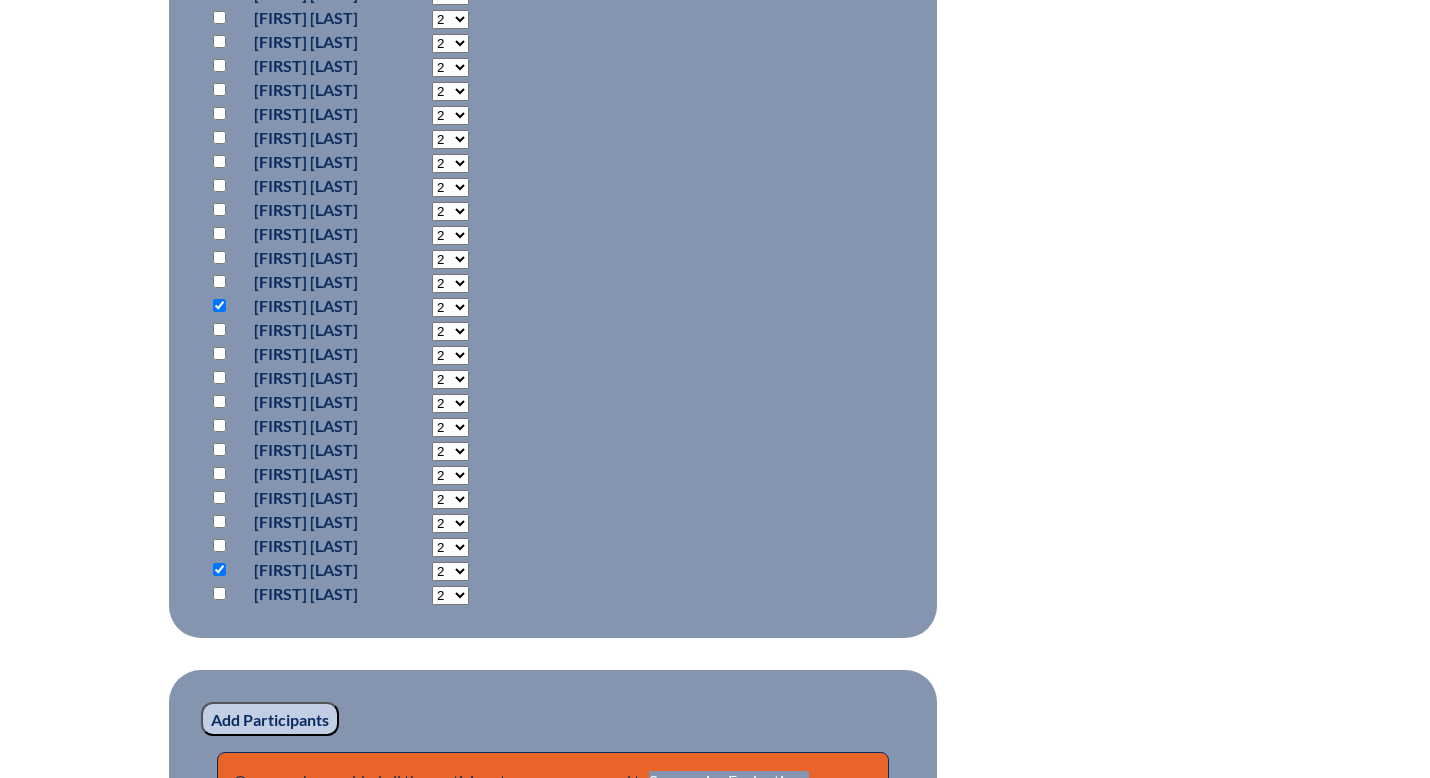 scroll, scrollTop: 1193, scrollLeft: 0, axis: vertical 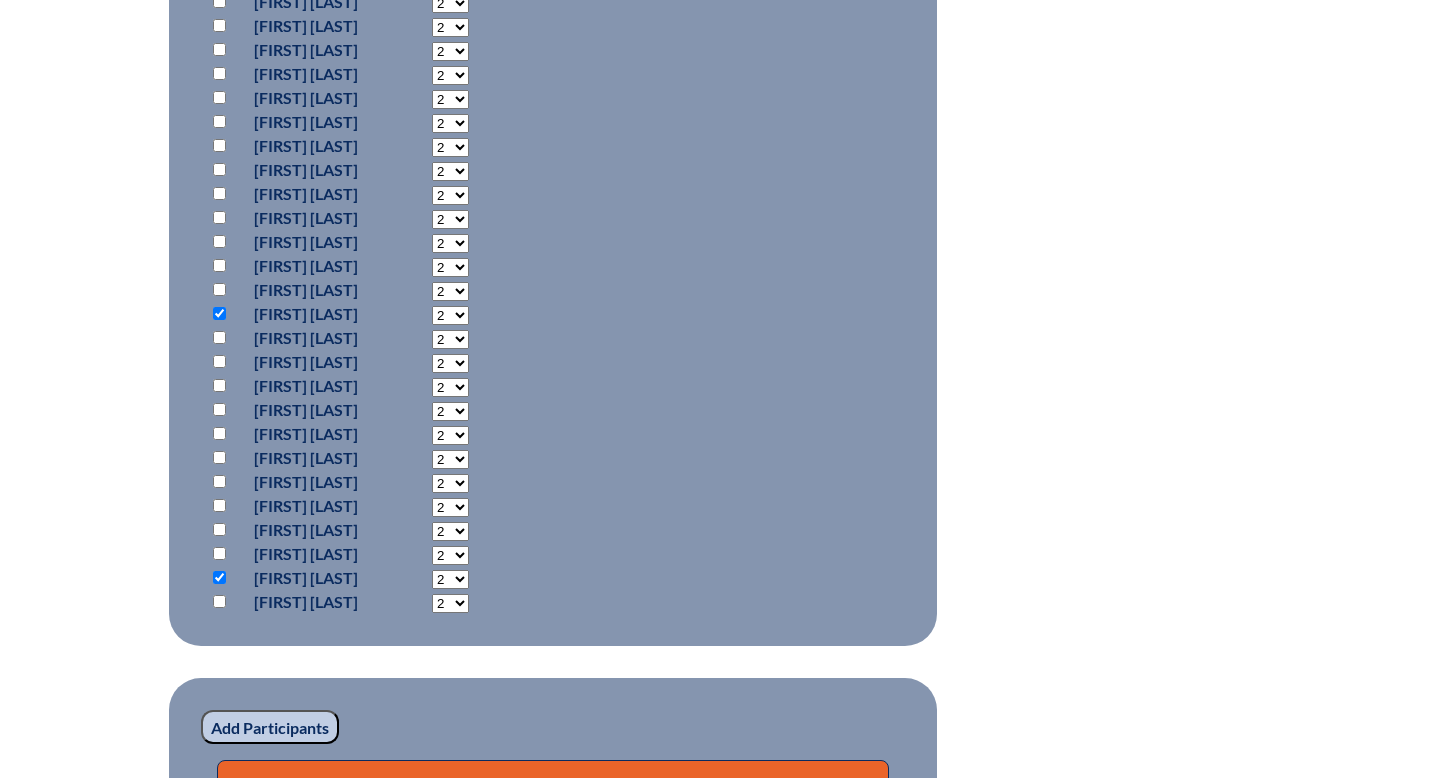 click on "Add Participants" at bounding box center (270, 727) 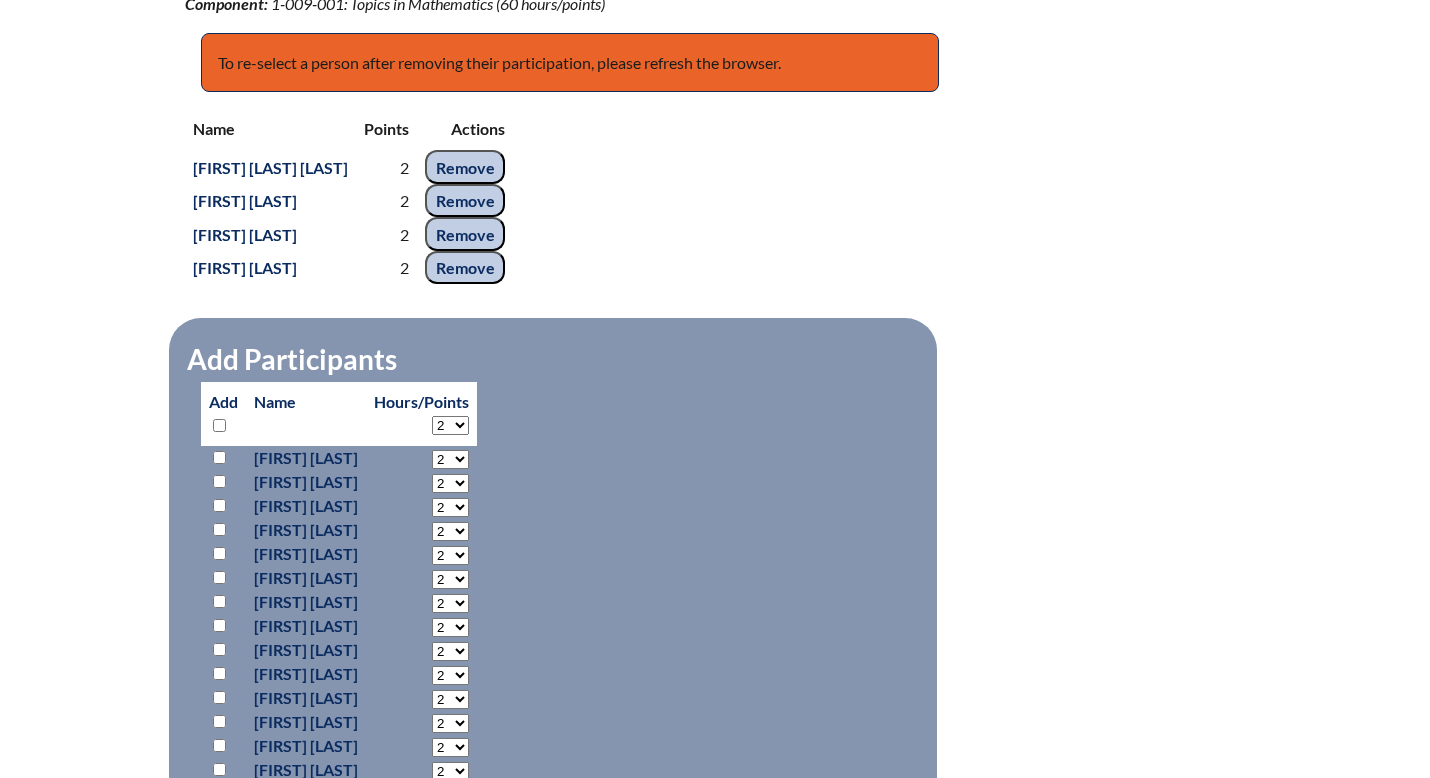 scroll, scrollTop: 828, scrollLeft: 0, axis: vertical 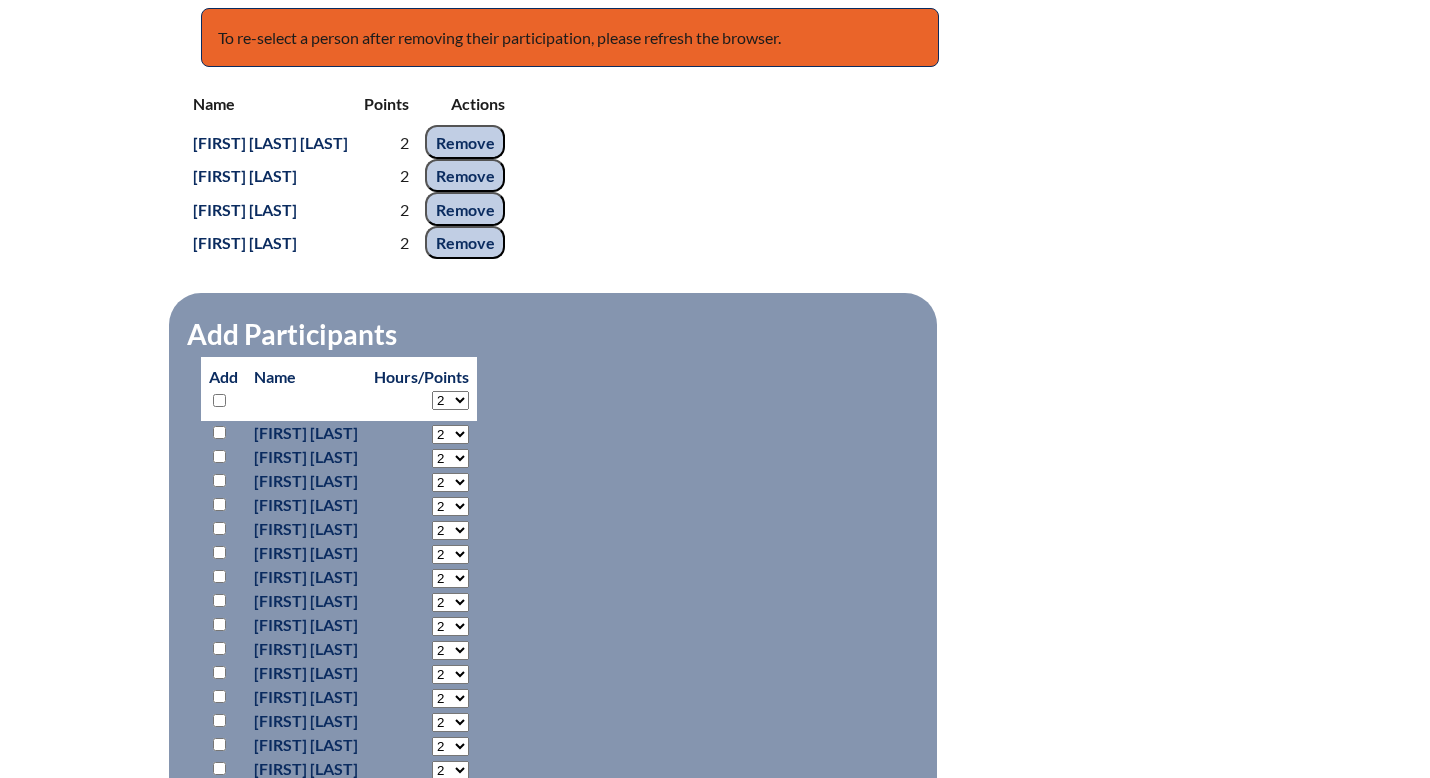 click on "Remove" at bounding box center [465, 142] 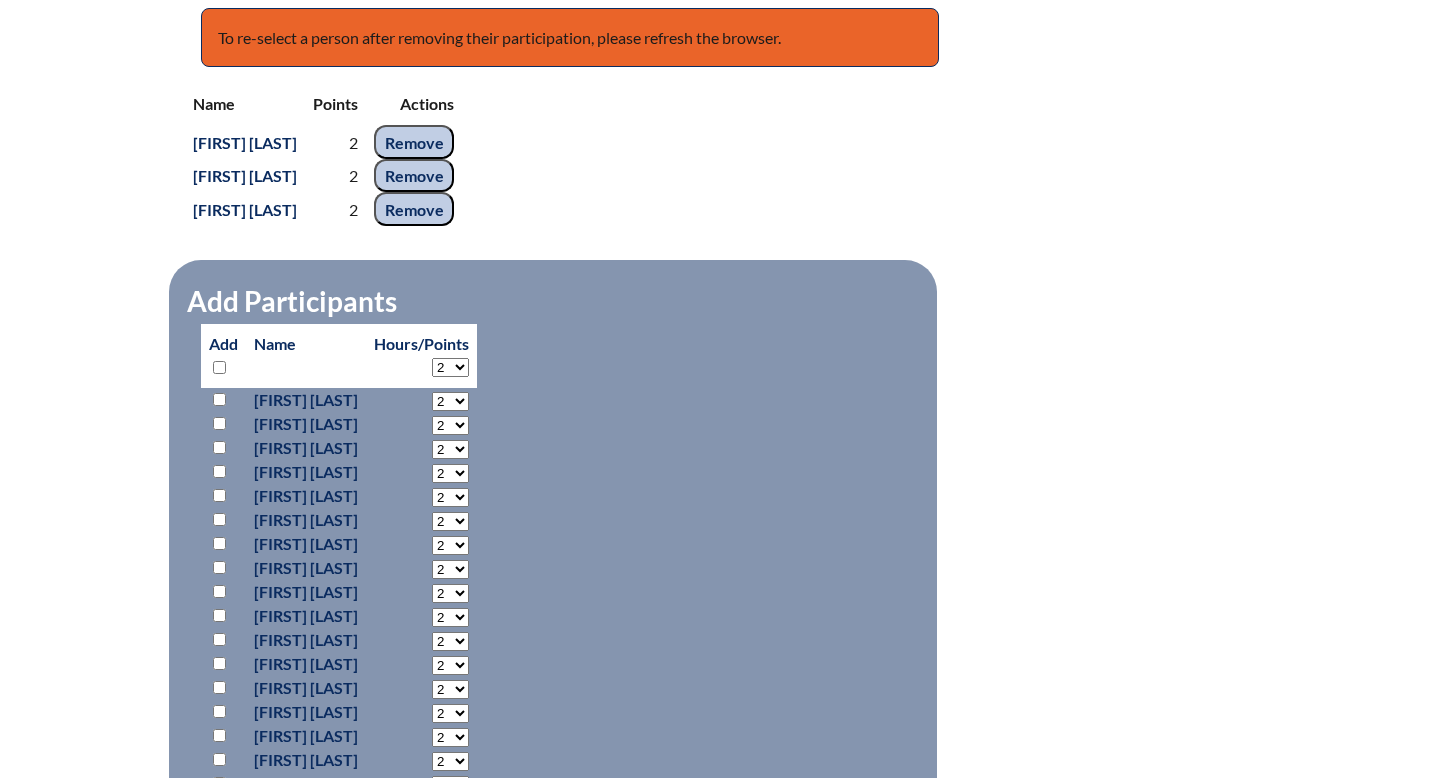 click on "Remove" at bounding box center (414, 142) 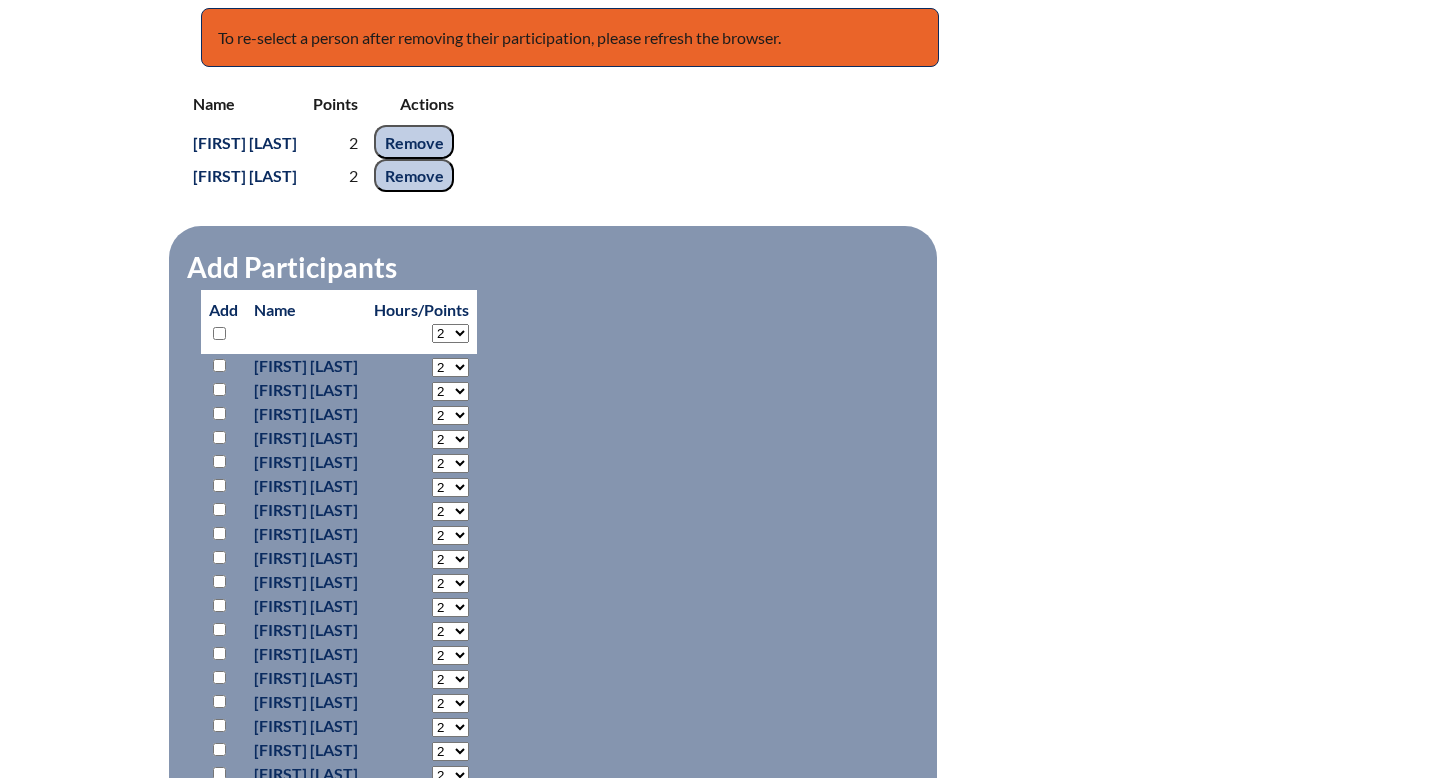 click on "Remove" at bounding box center [414, 142] 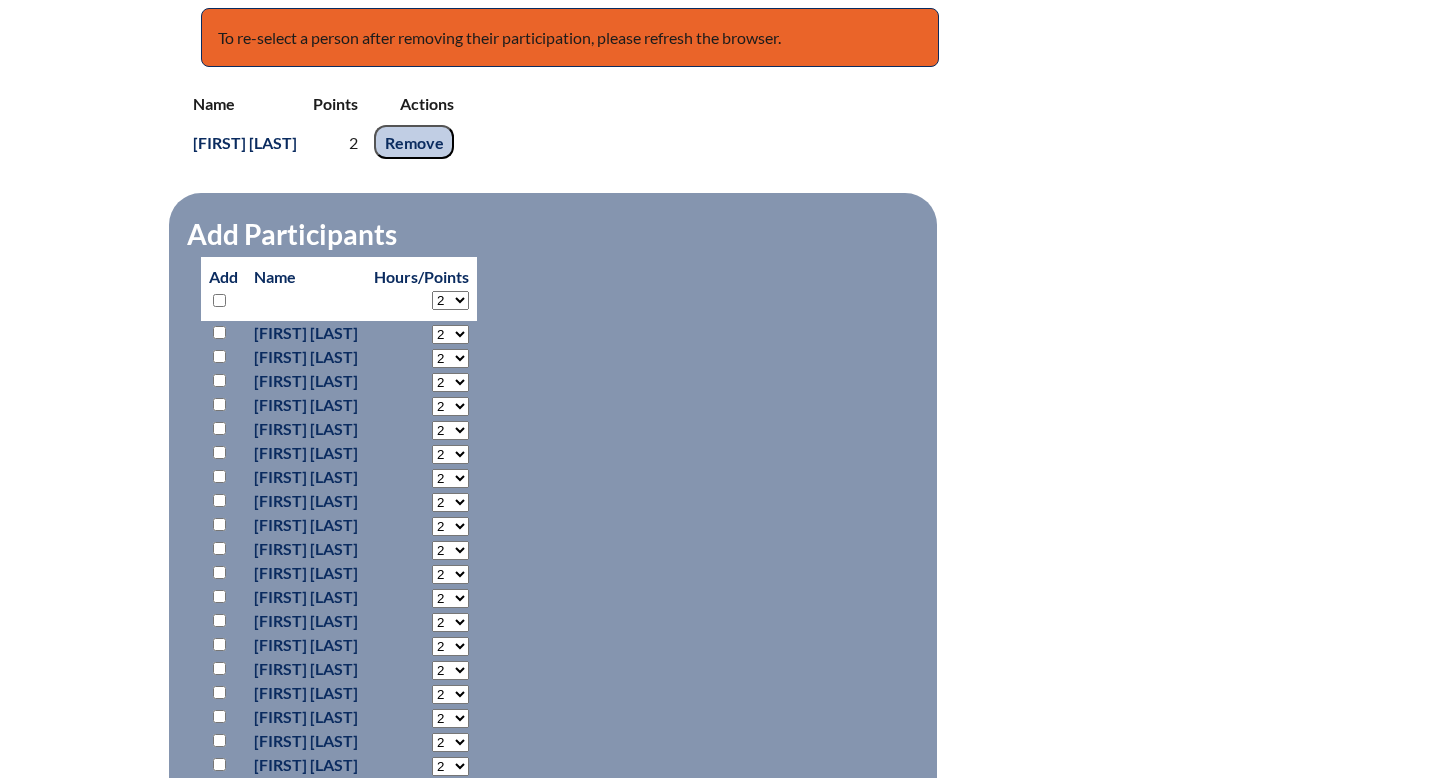 click on "Remove" at bounding box center (414, 142) 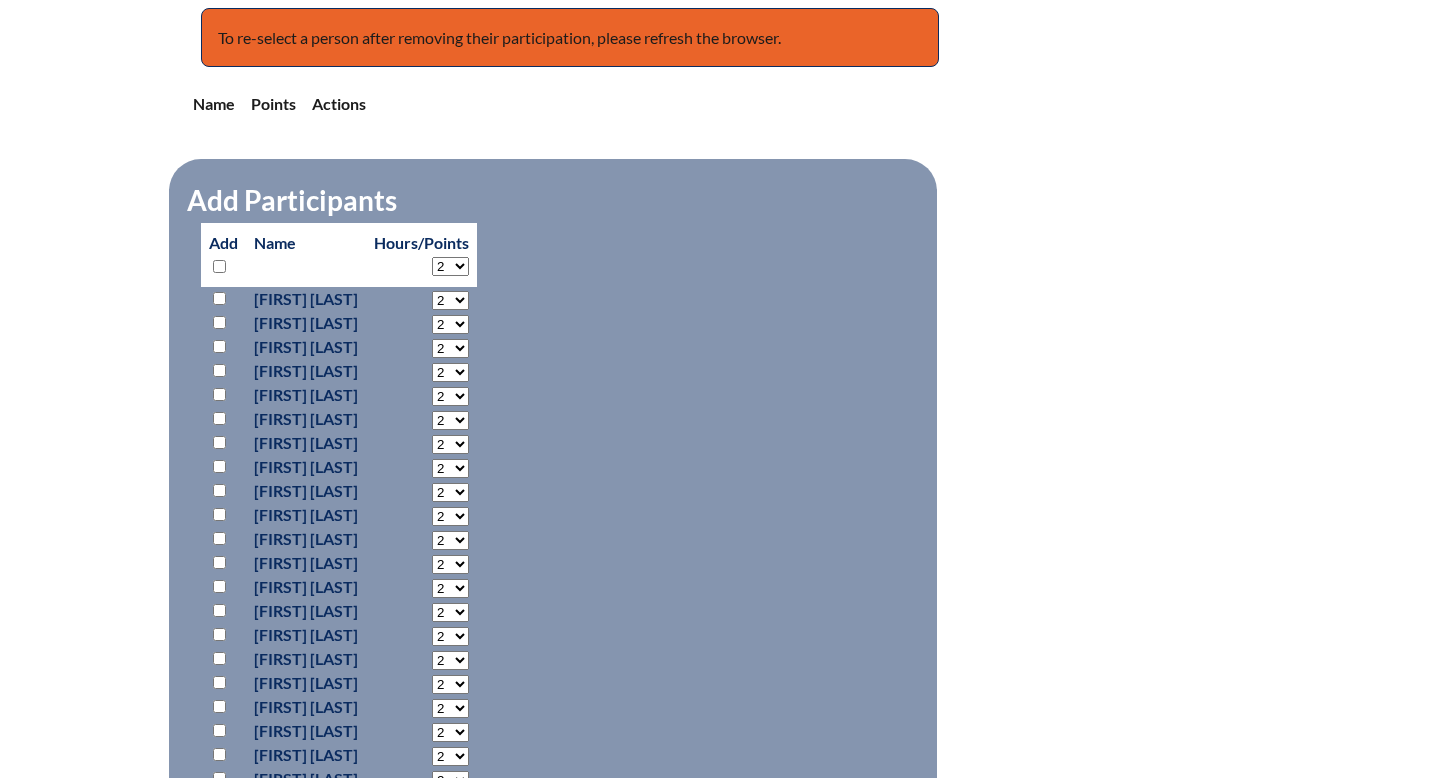 click on "2
3
4
5
6 7 8 9 10 11 12 13 14 15 16 17 18 19 20 21 22 23 24 25 26 27 28 29 30 31 32 33 34 35 36 37 38 39 40 41 42 43 44 45 46 47 48" at bounding box center (450, 266) 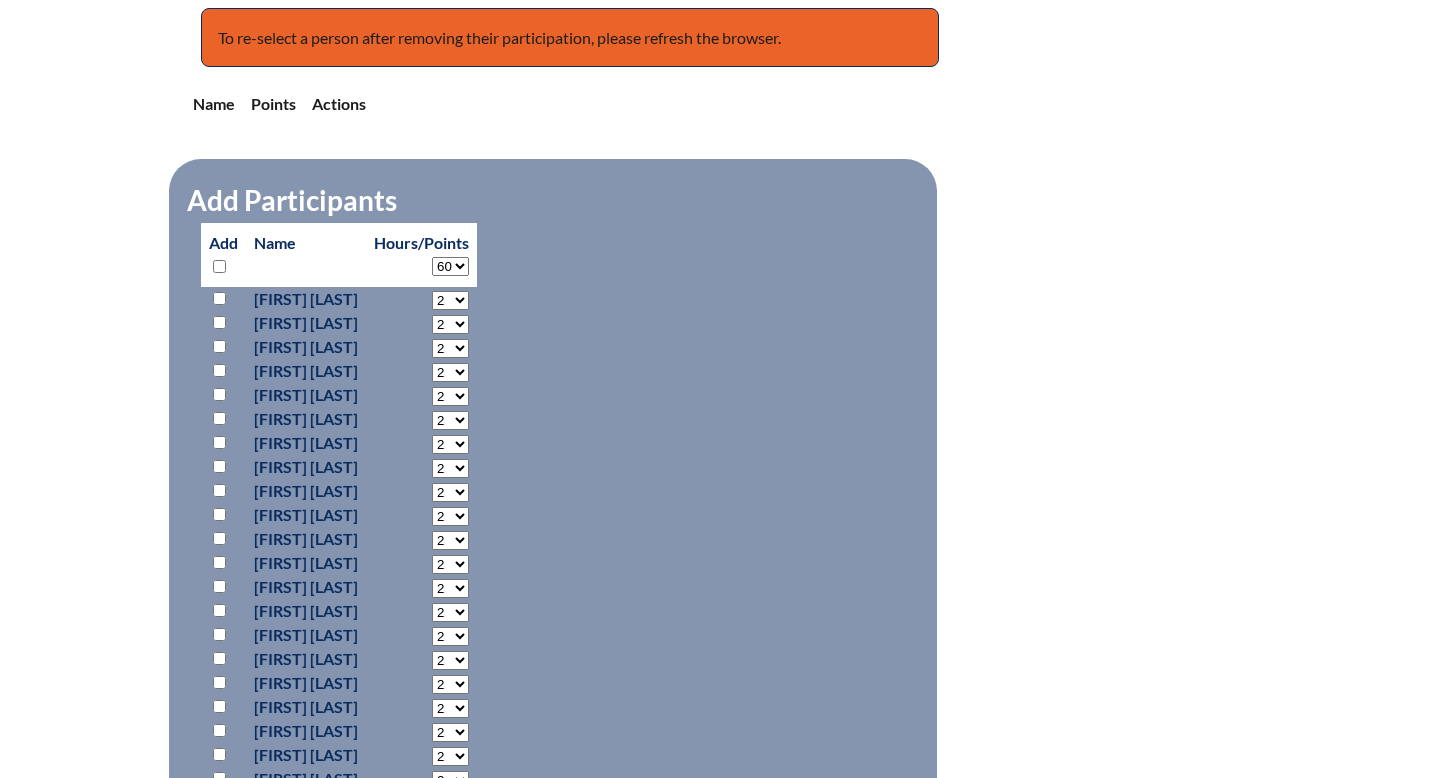 select on "60" 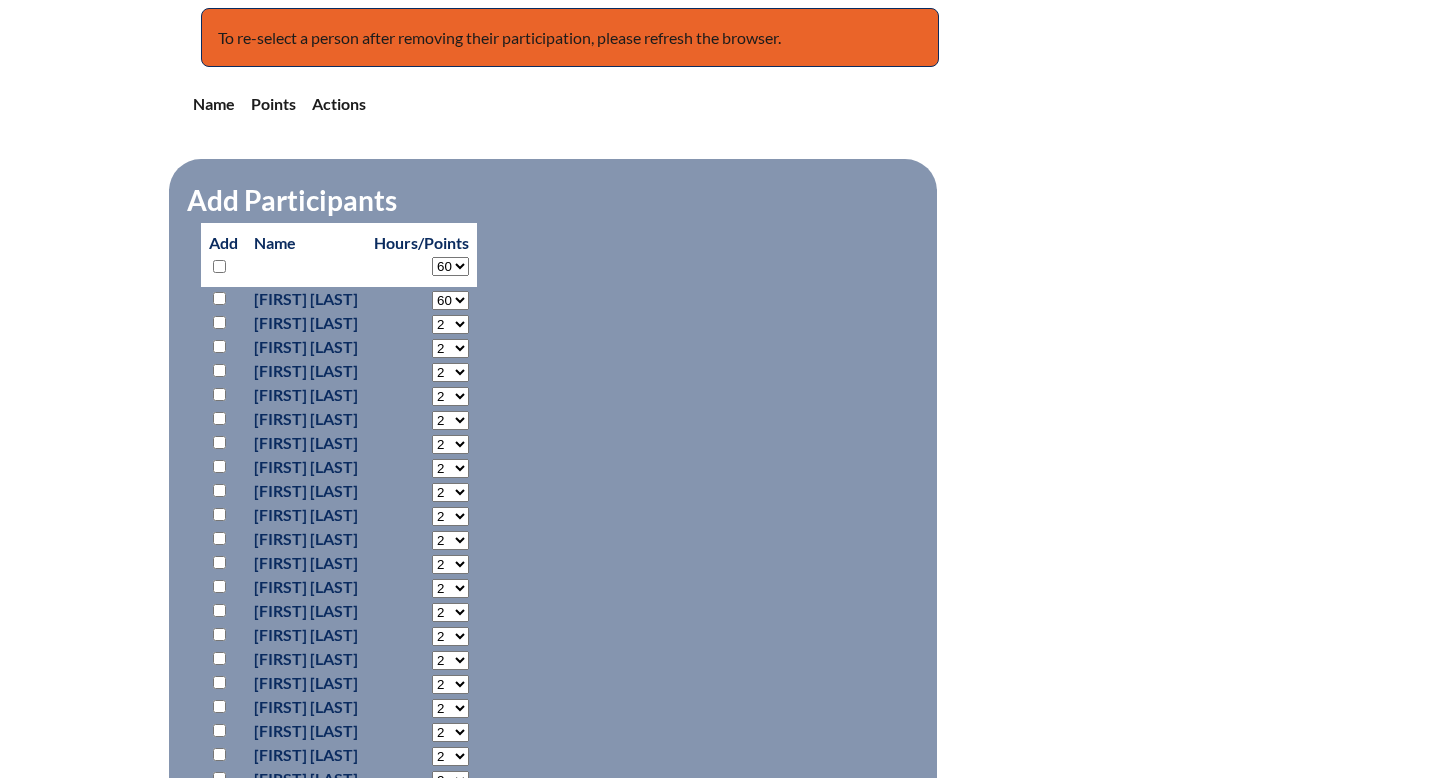 select on "60" 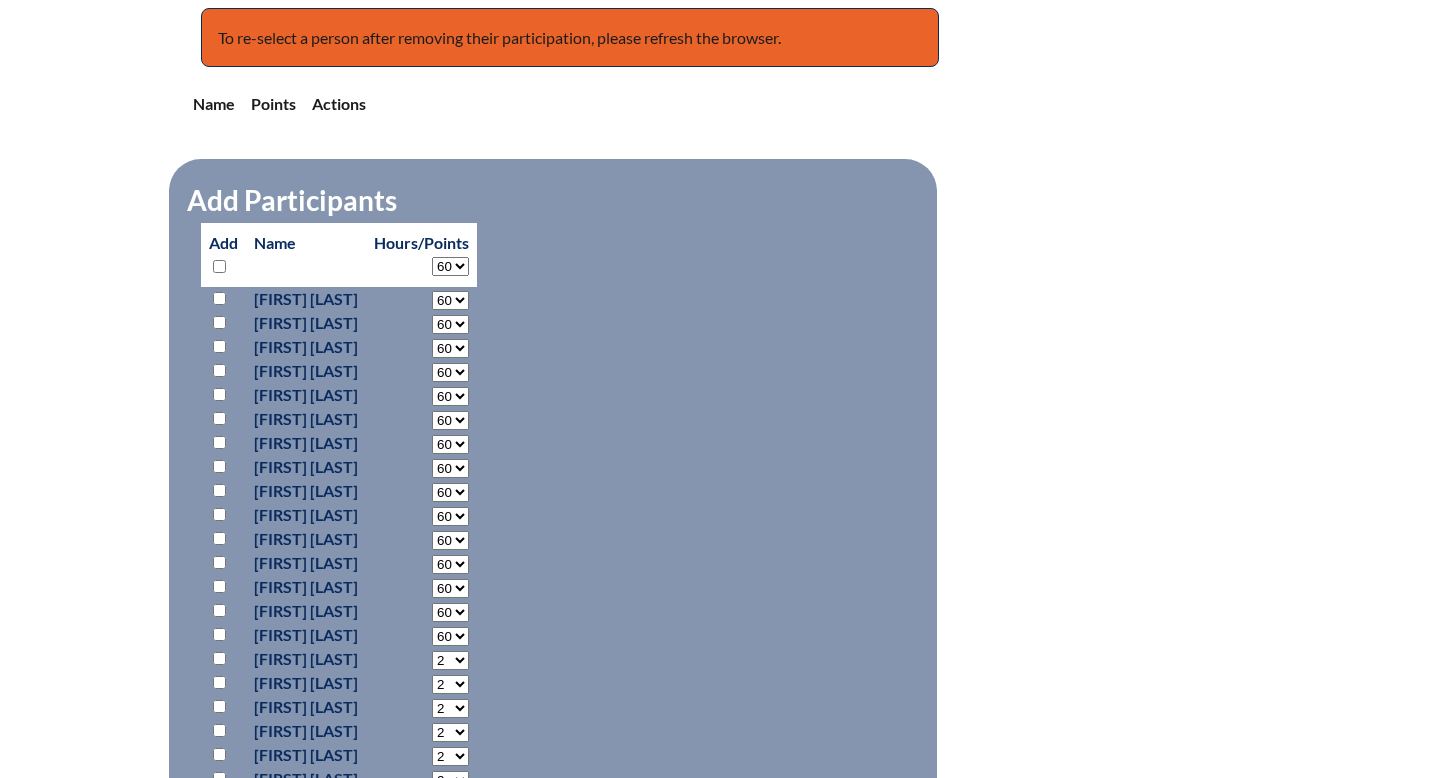 select on "60" 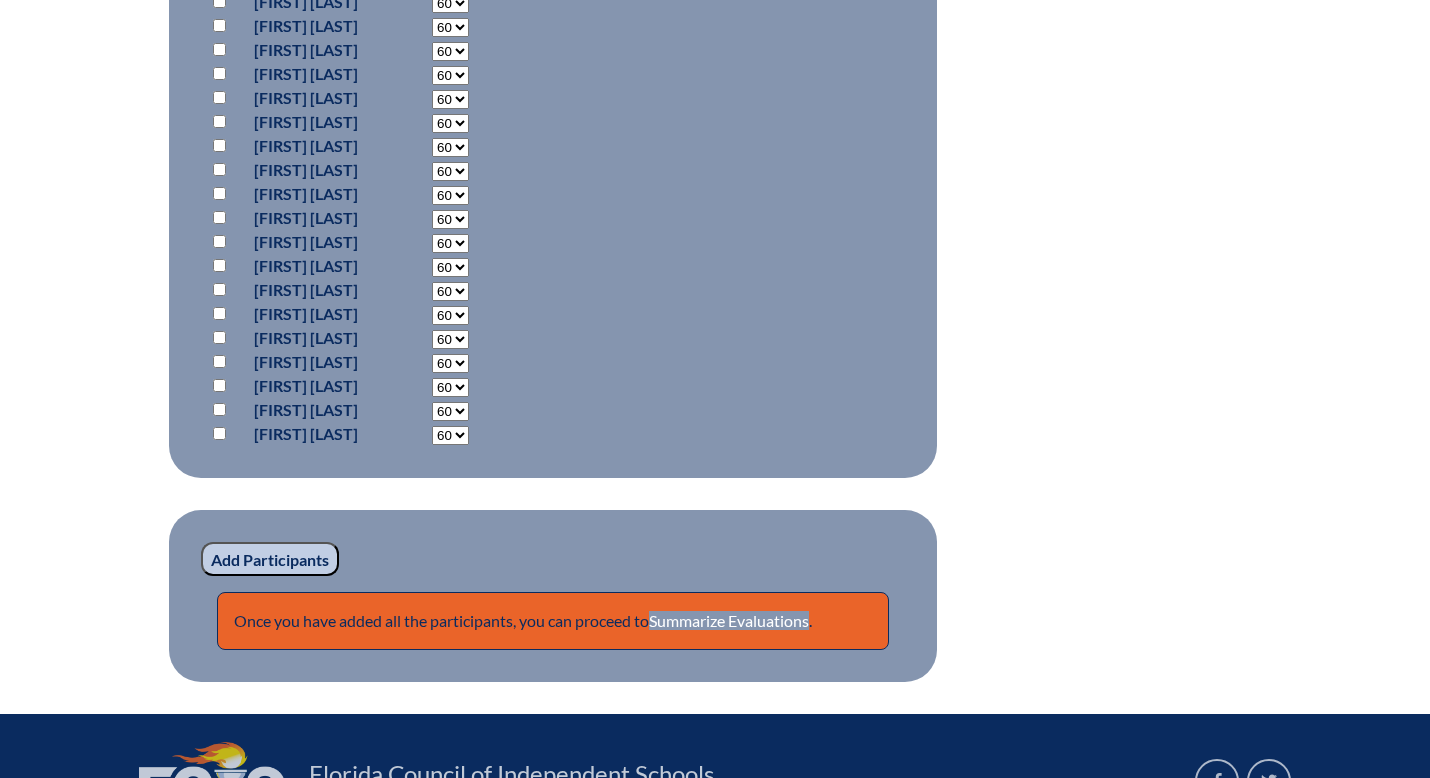 scroll, scrollTop: 1255, scrollLeft: 0, axis: vertical 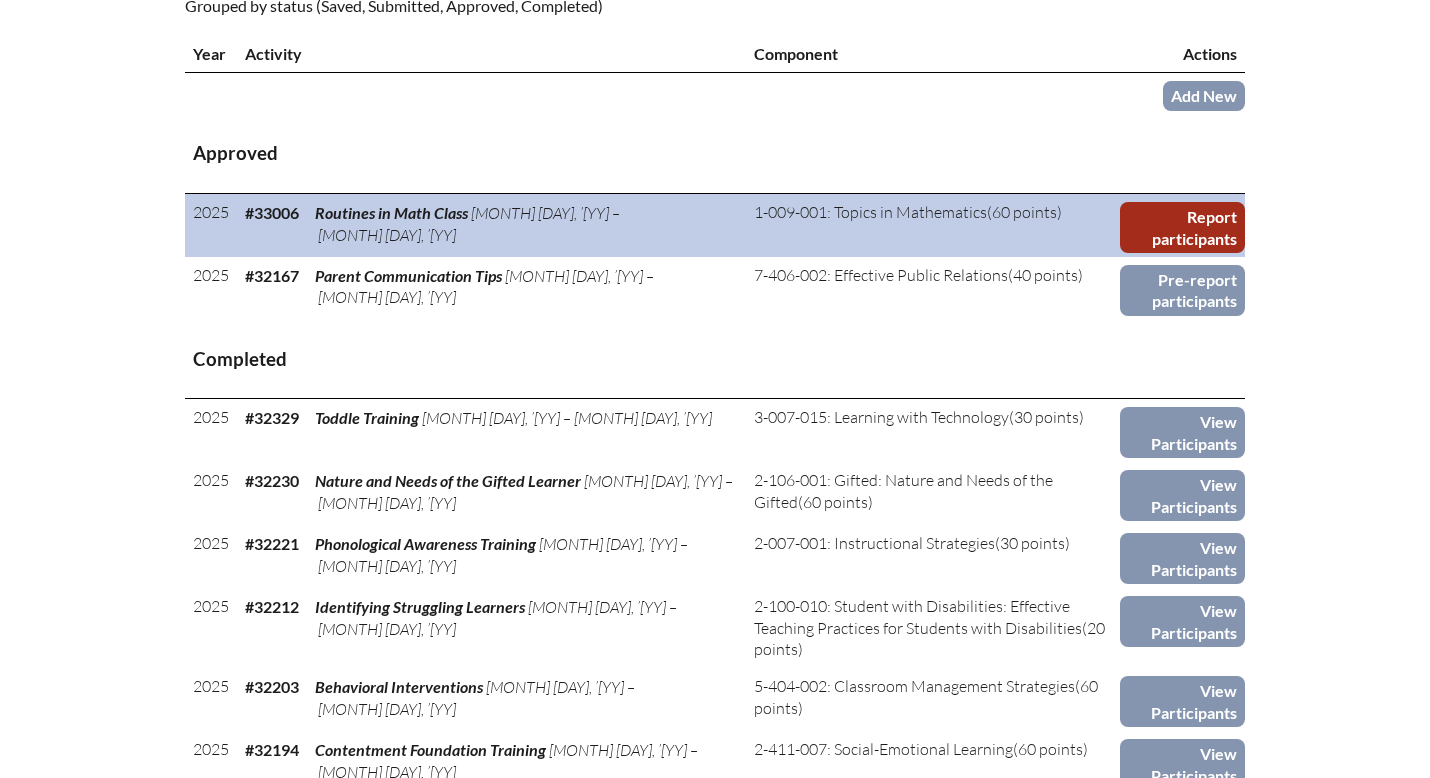 click on "Report participants" at bounding box center (1182, 227) 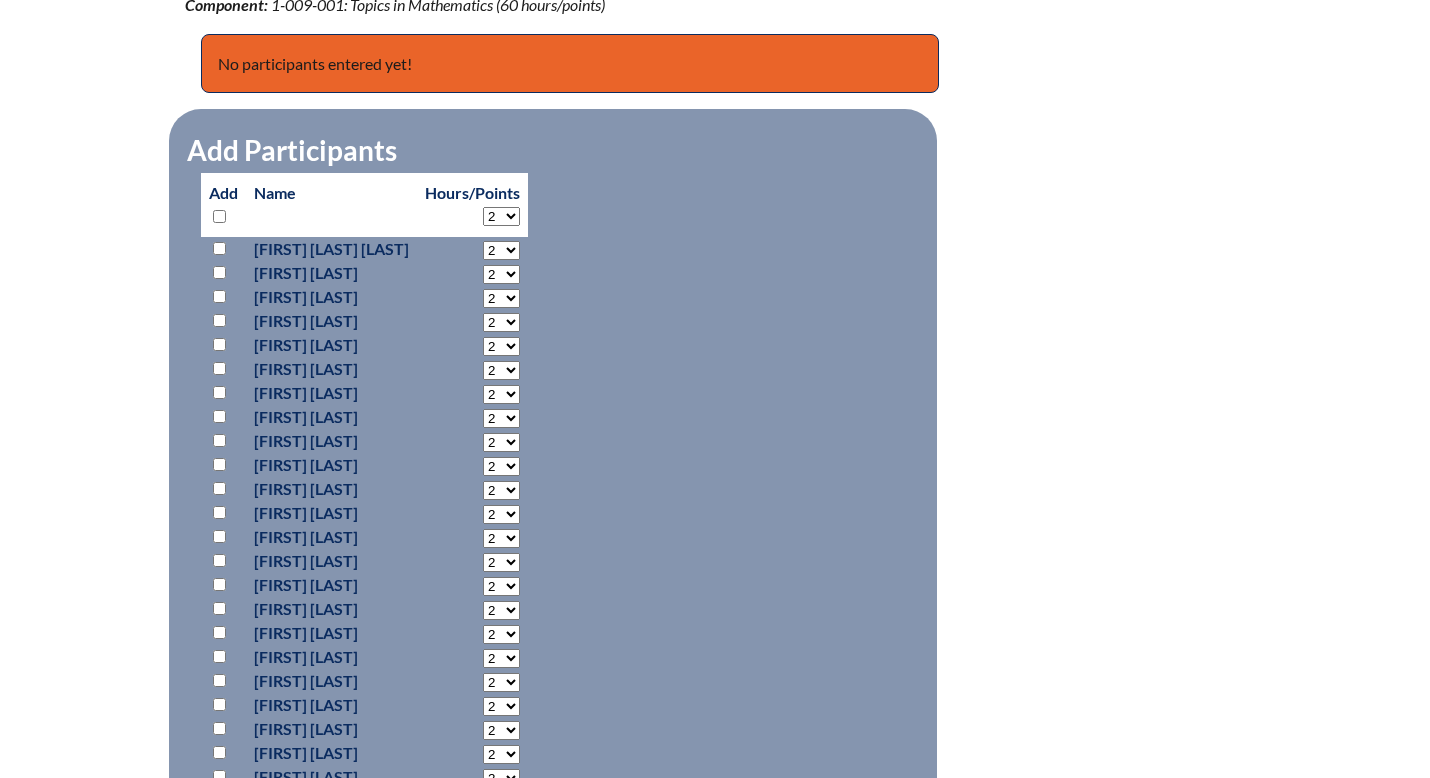 scroll, scrollTop: 803, scrollLeft: 0, axis: vertical 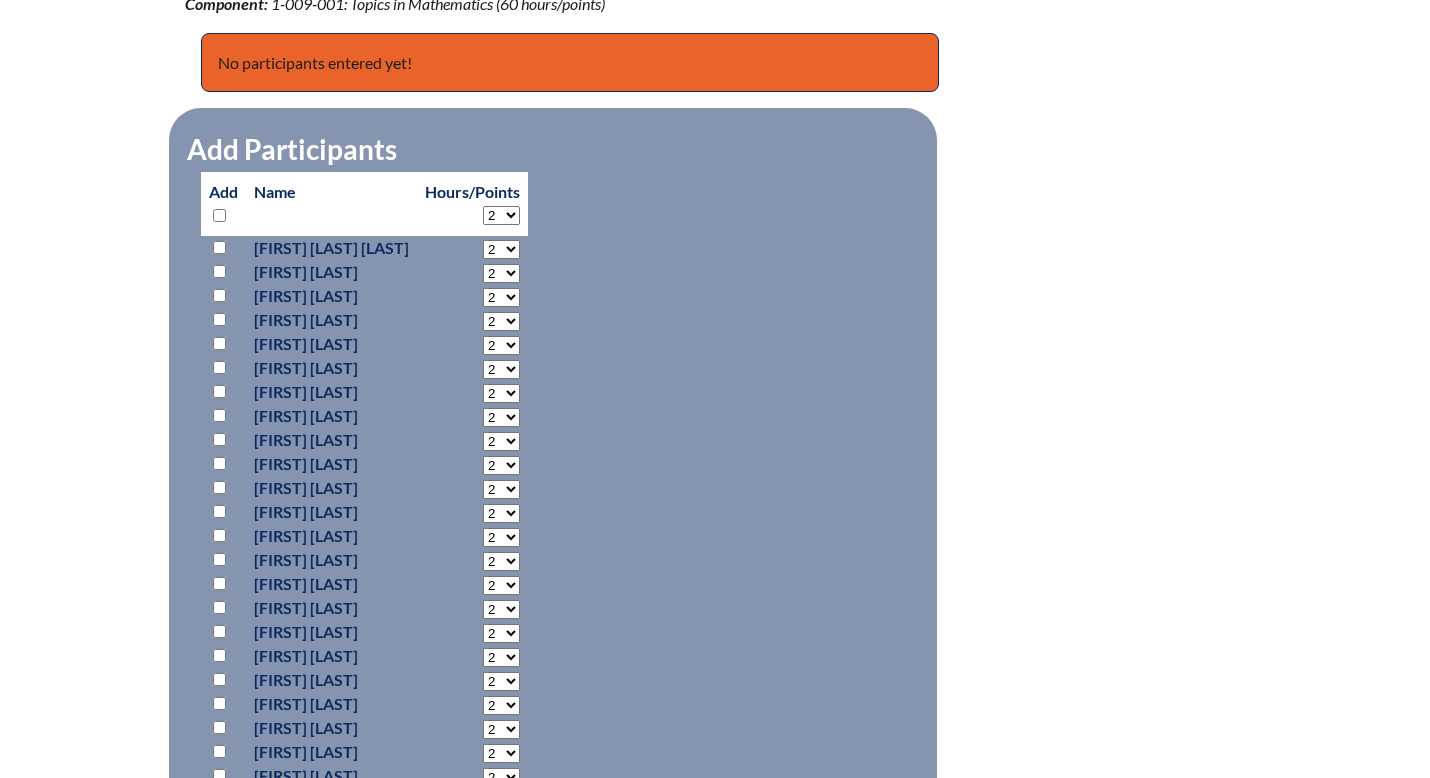 click on "2
3
4
5
6 7 8 9 10 11 12 13 14 15 16 17 18 19 20 21 22 23 24 25 26 27 28 29 30 31 32 33 34 35 36 37 38 39 40 41 42 43 44 45 46 47 48" at bounding box center (501, 215) 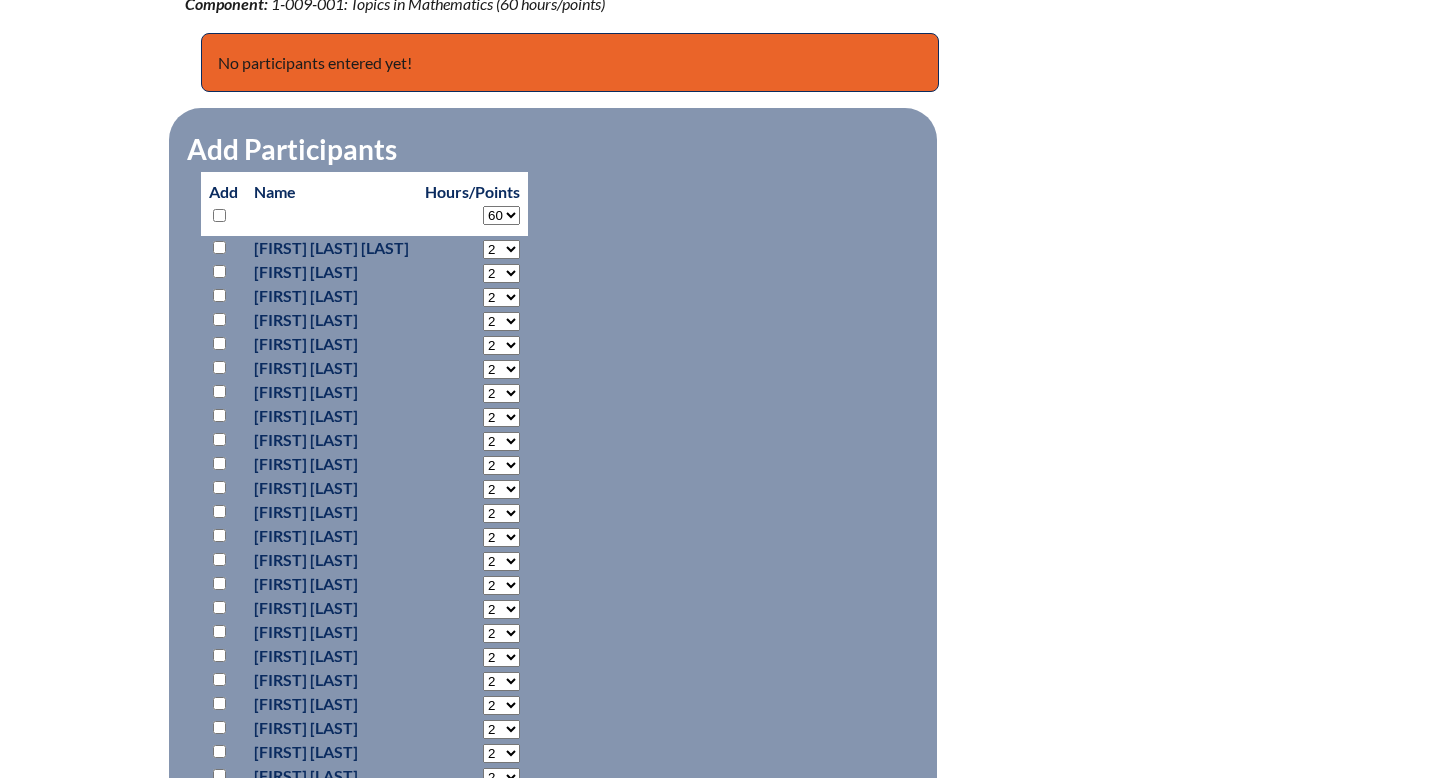 select on "60" 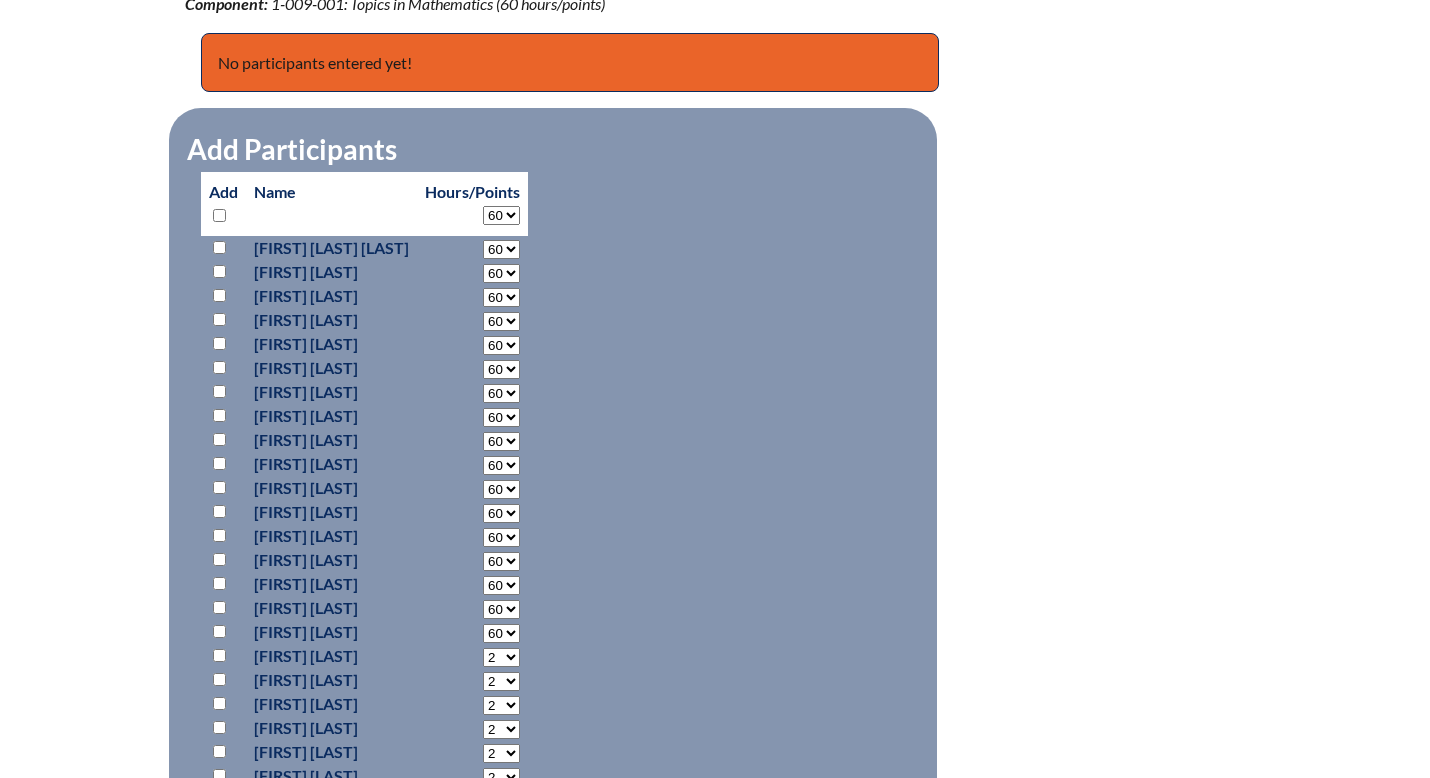 select on "60" 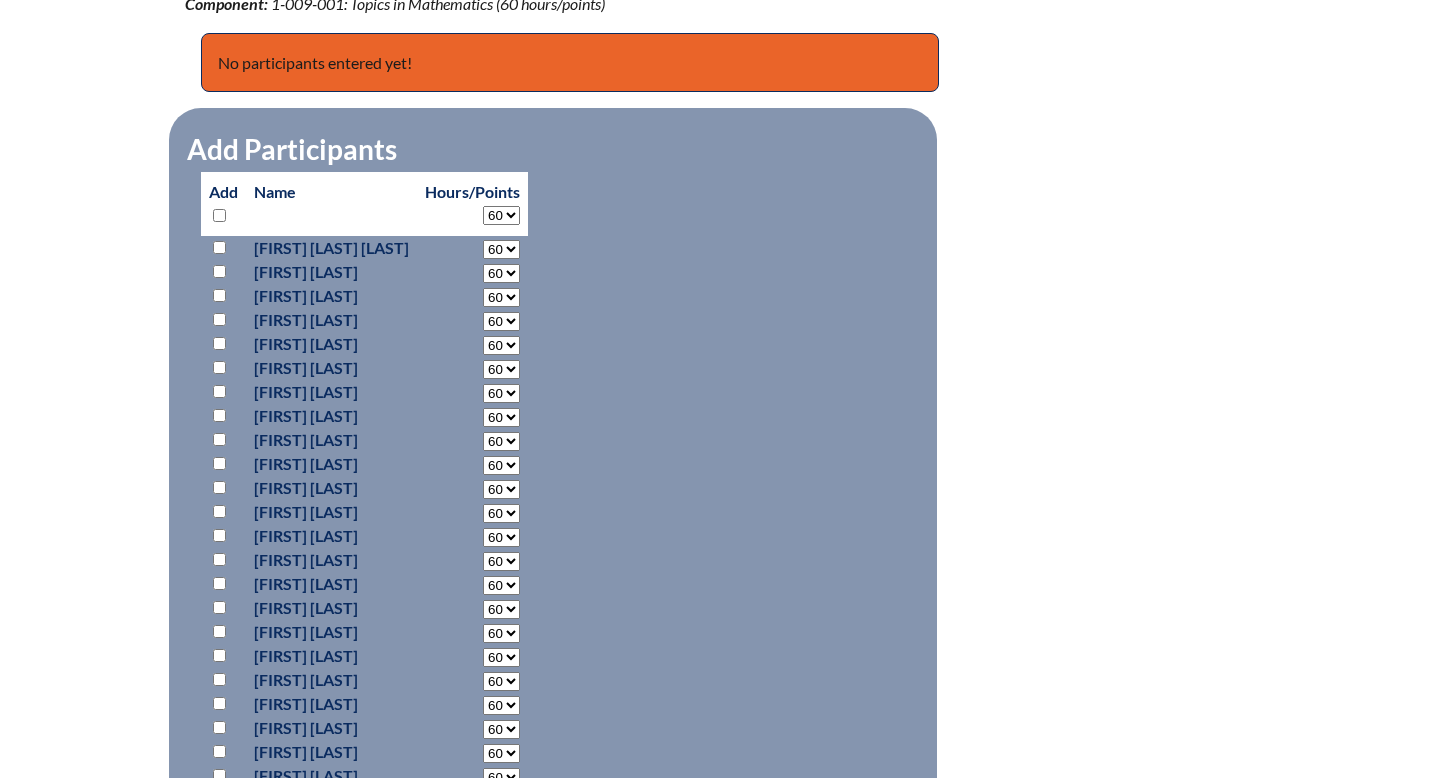 click at bounding box center [219, 247] 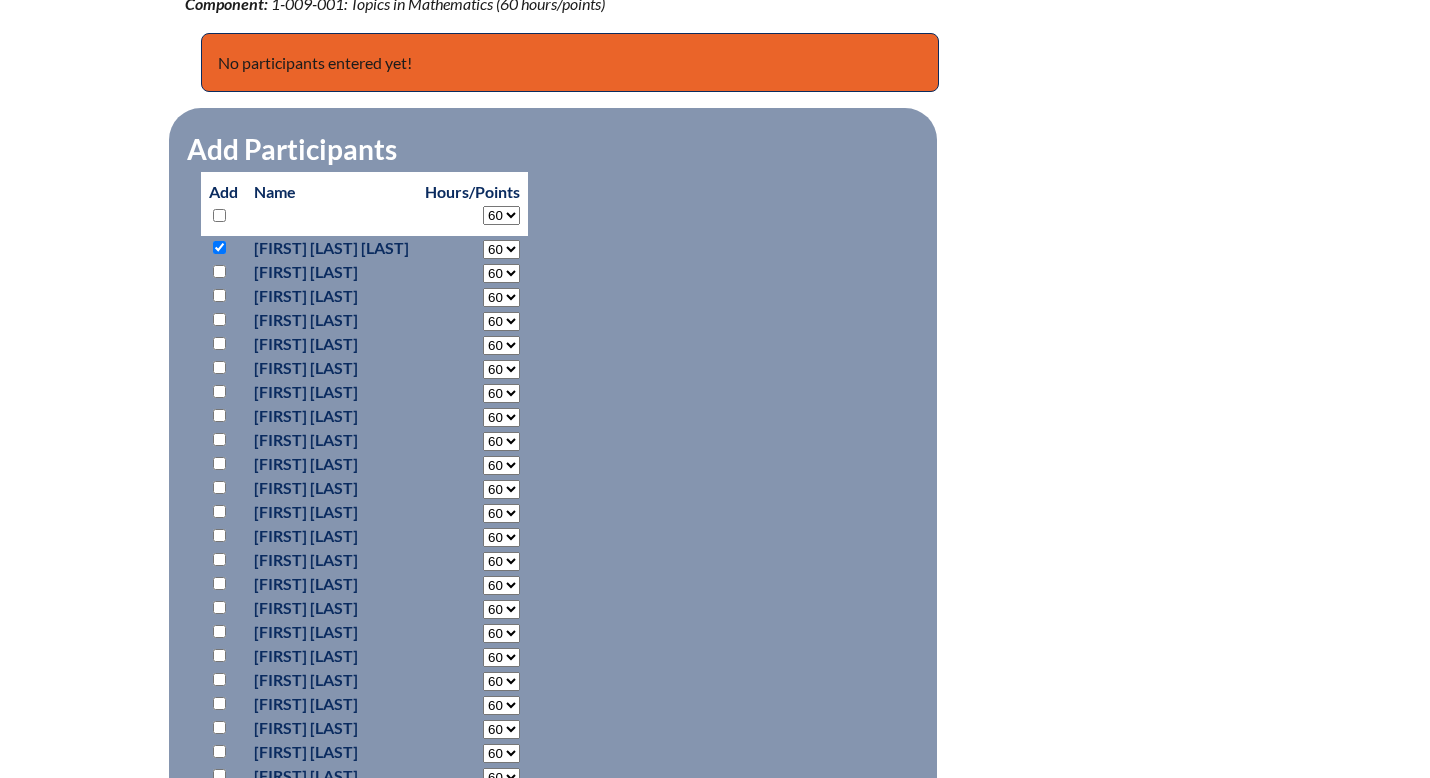 click at bounding box center (219, 295) 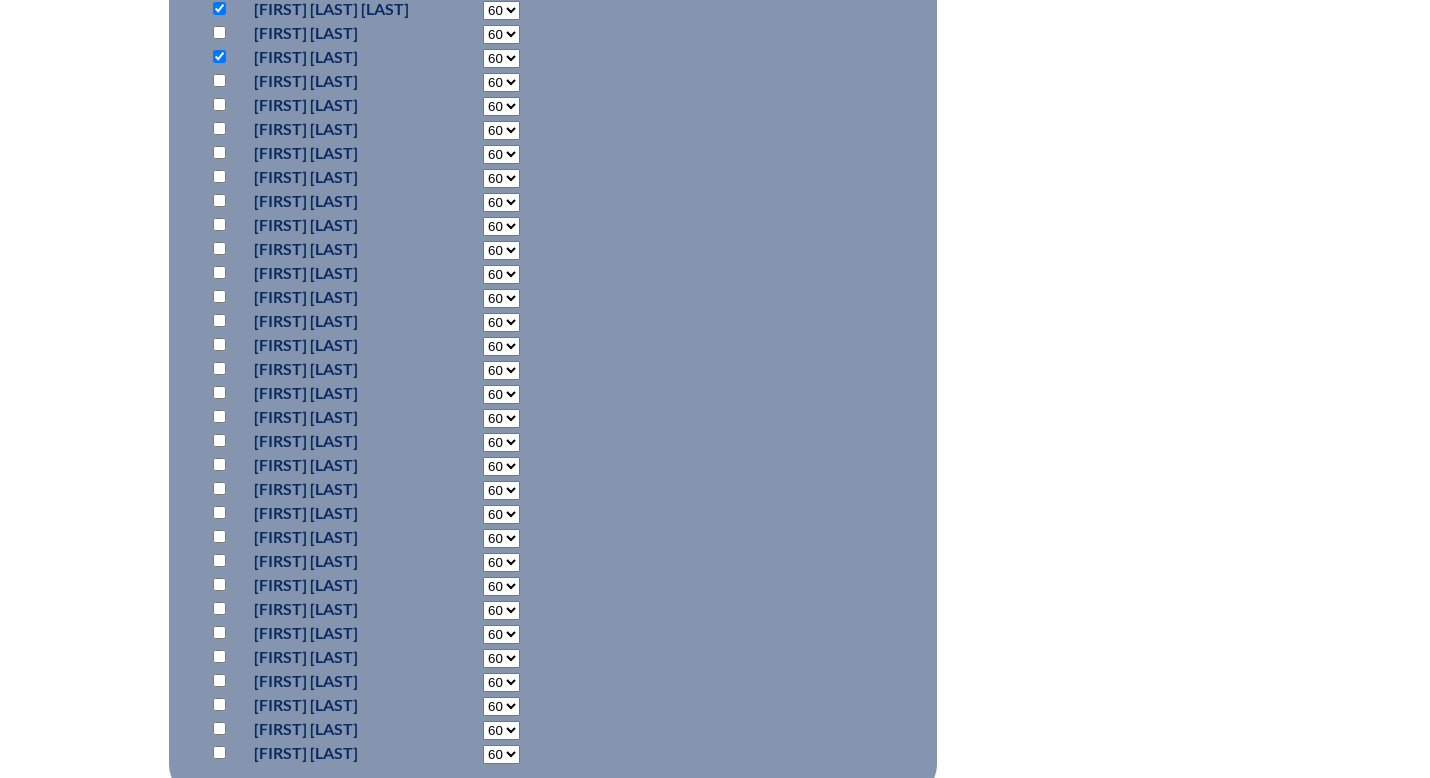 scroll, scrollTop: 1044, scrollLeft: 0, axis: vertical 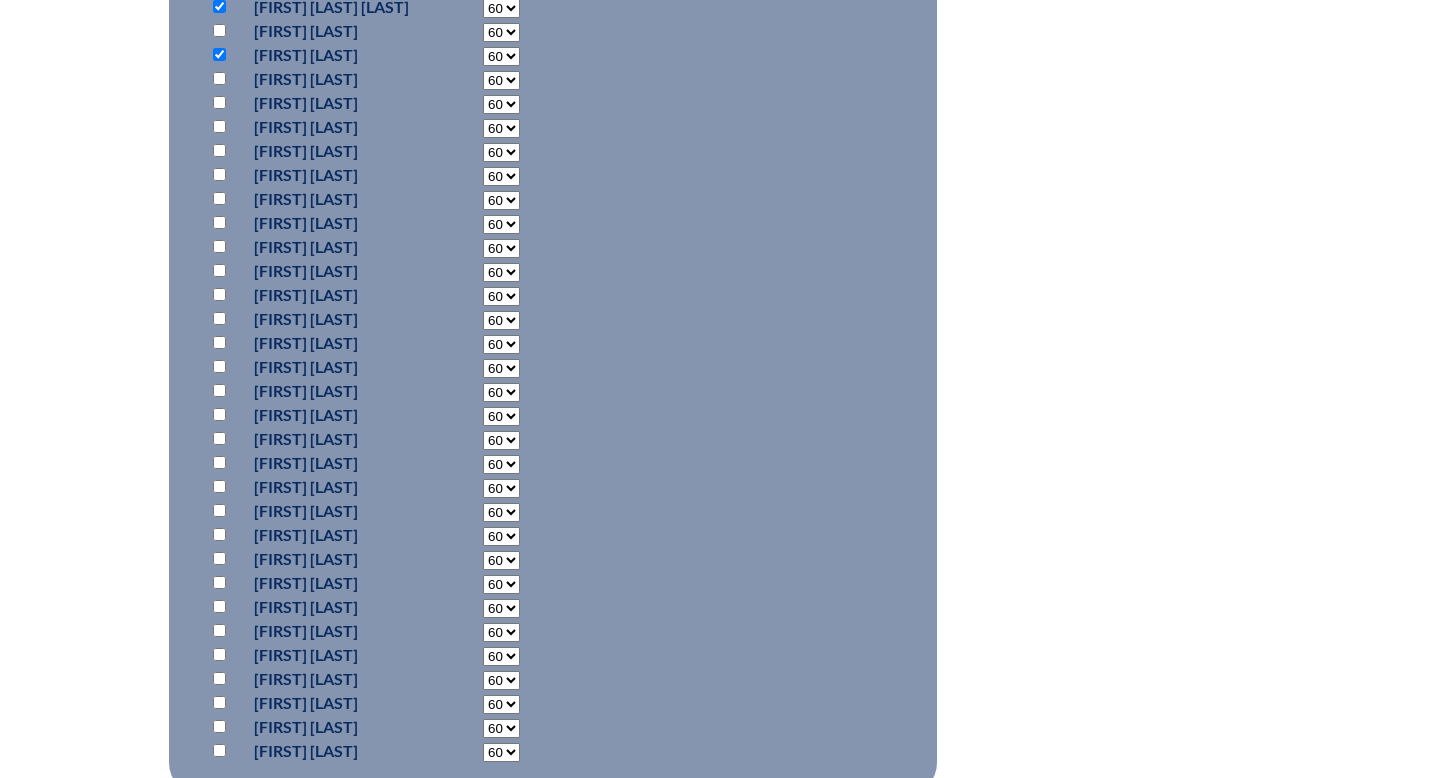 click at bounding box center [219, 462] 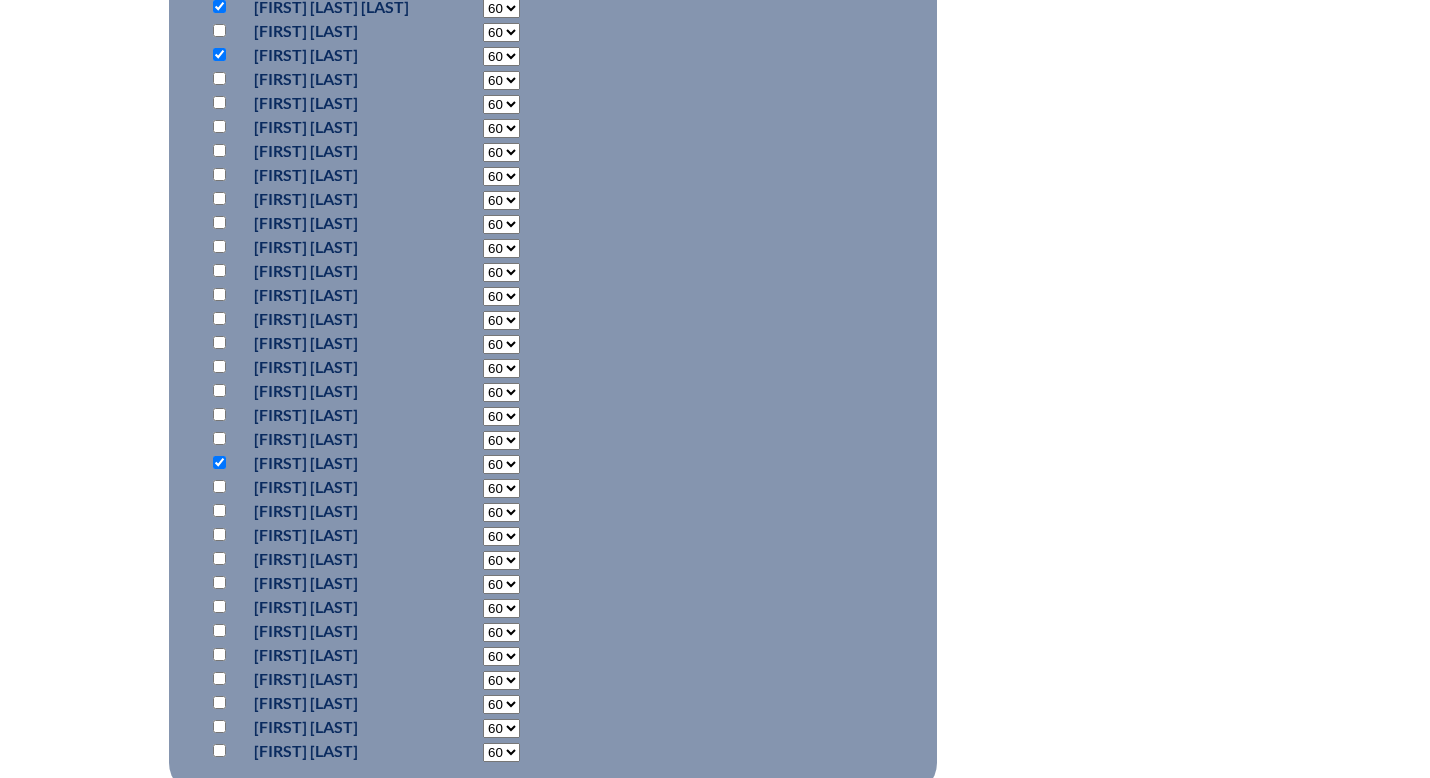 click at bounding box center (219, 558) 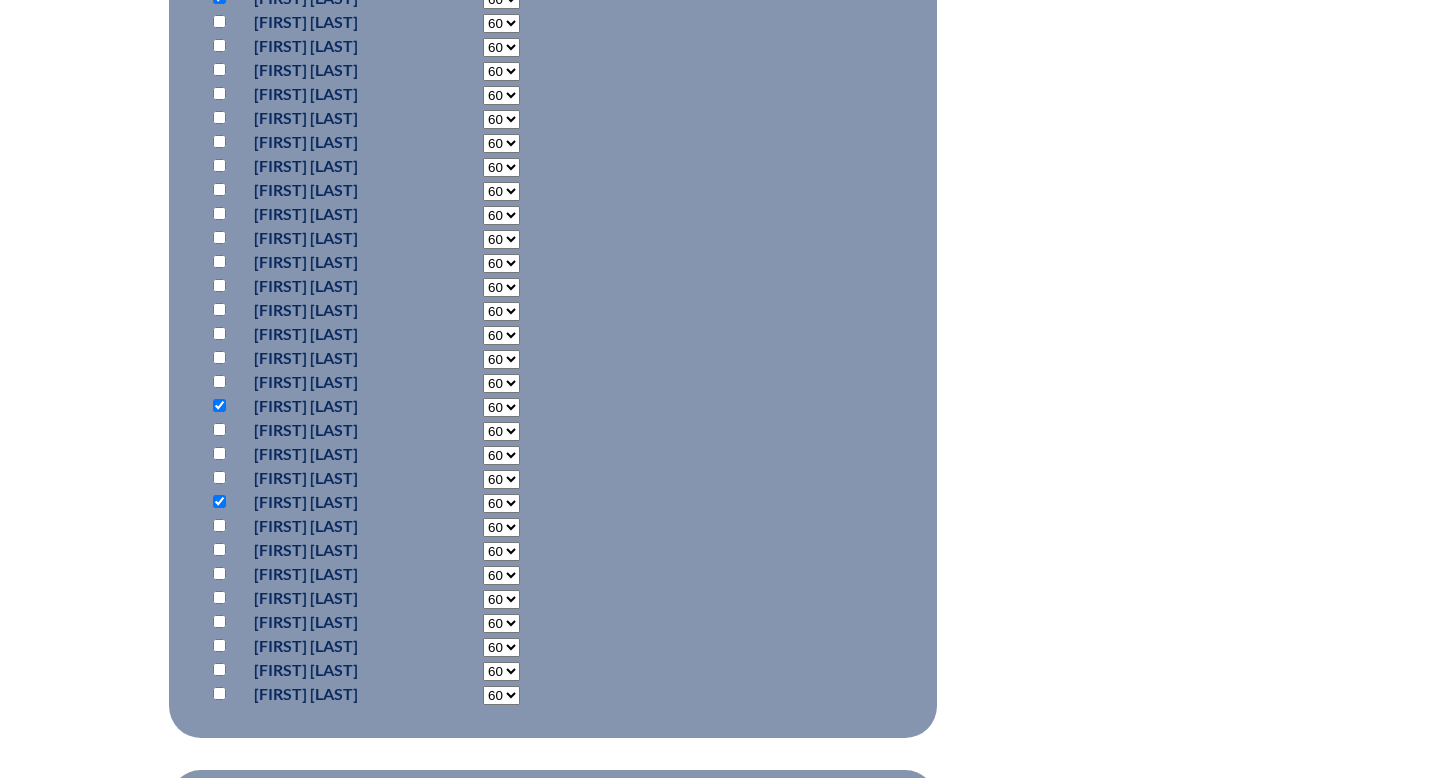 scroll, scrollTop: 1103, scrollLeft: 0, axis: vertical 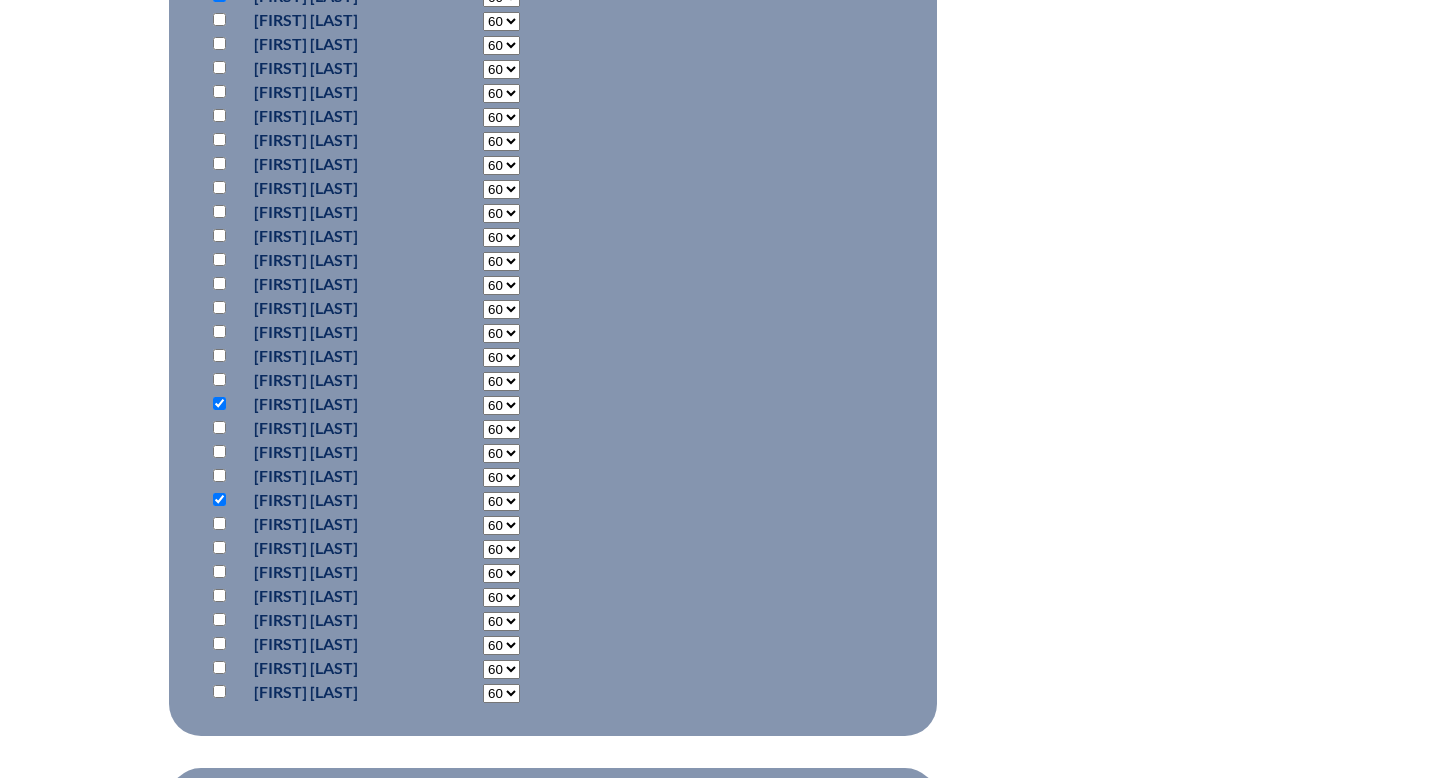 click at bounding box center (219, 667) 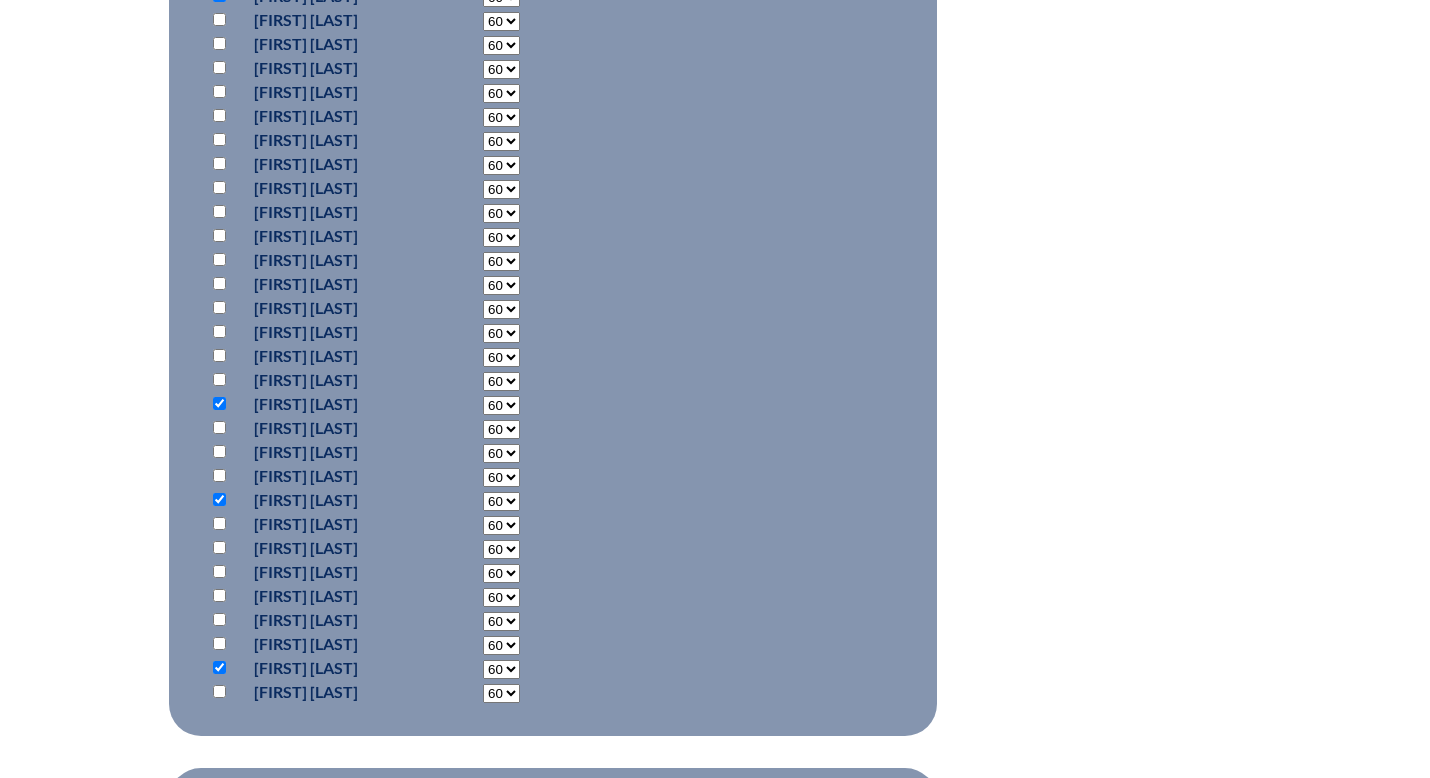 click at bounding box center (219, 691) 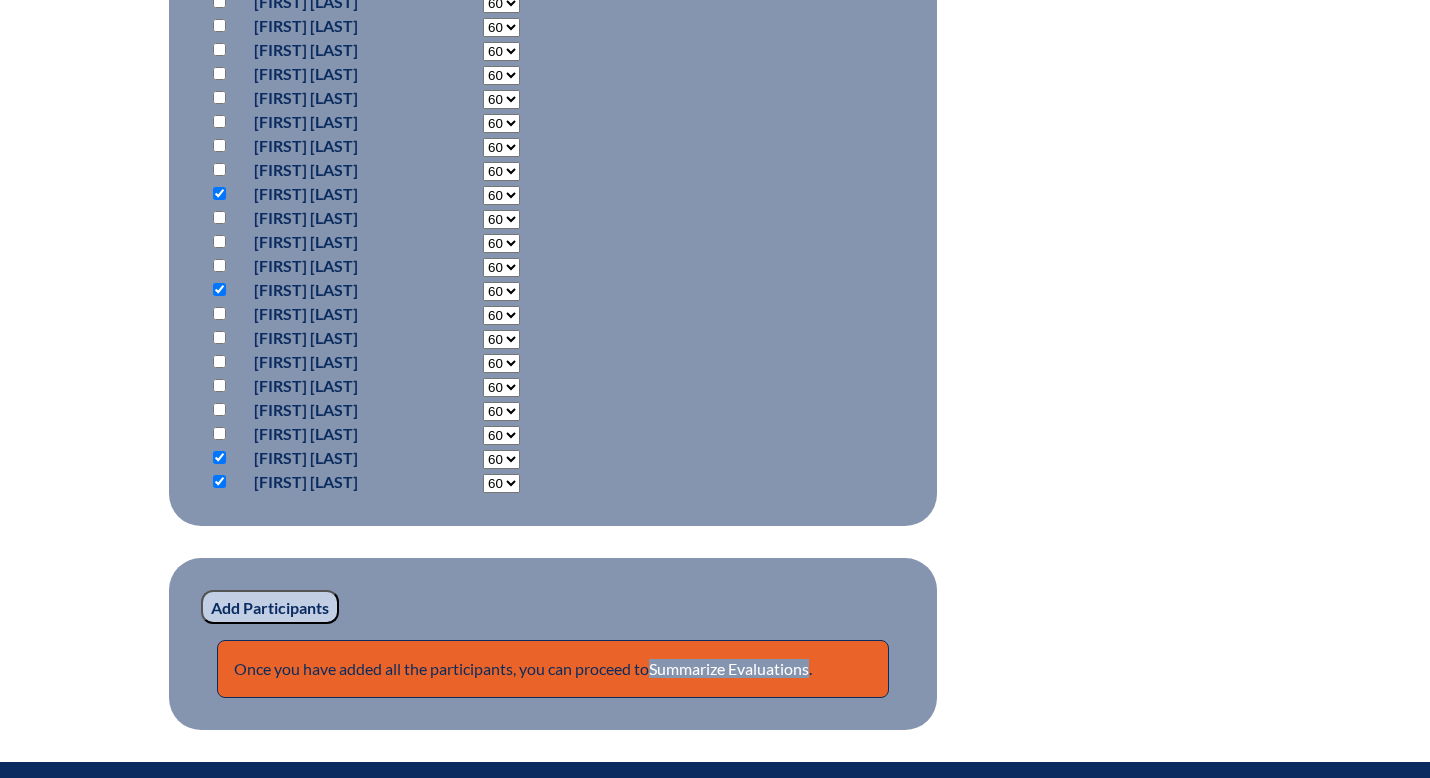 scroll, scrollTop: 1316, scrollLeft: 0, axis: vertical 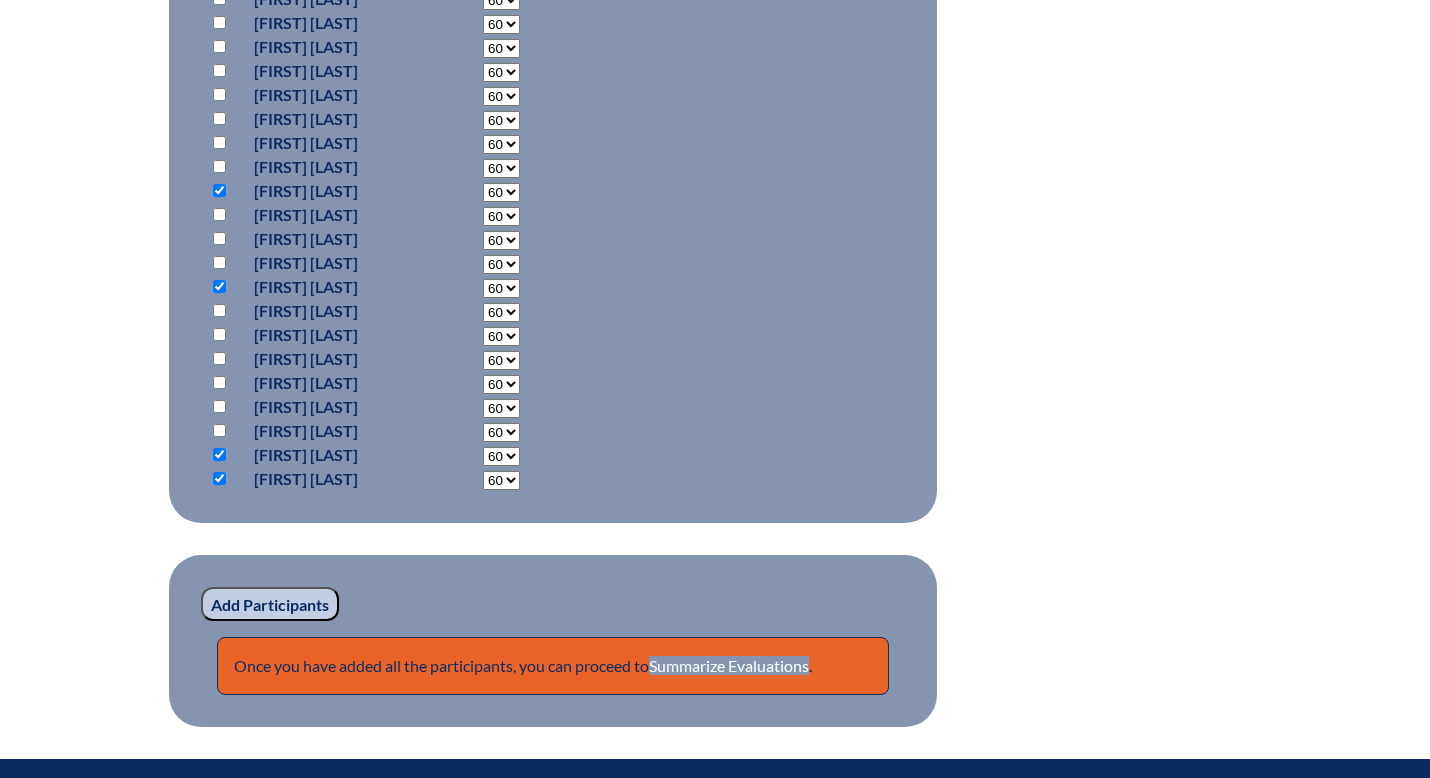 click on "Add Participants" at bounding box center (270, 604) 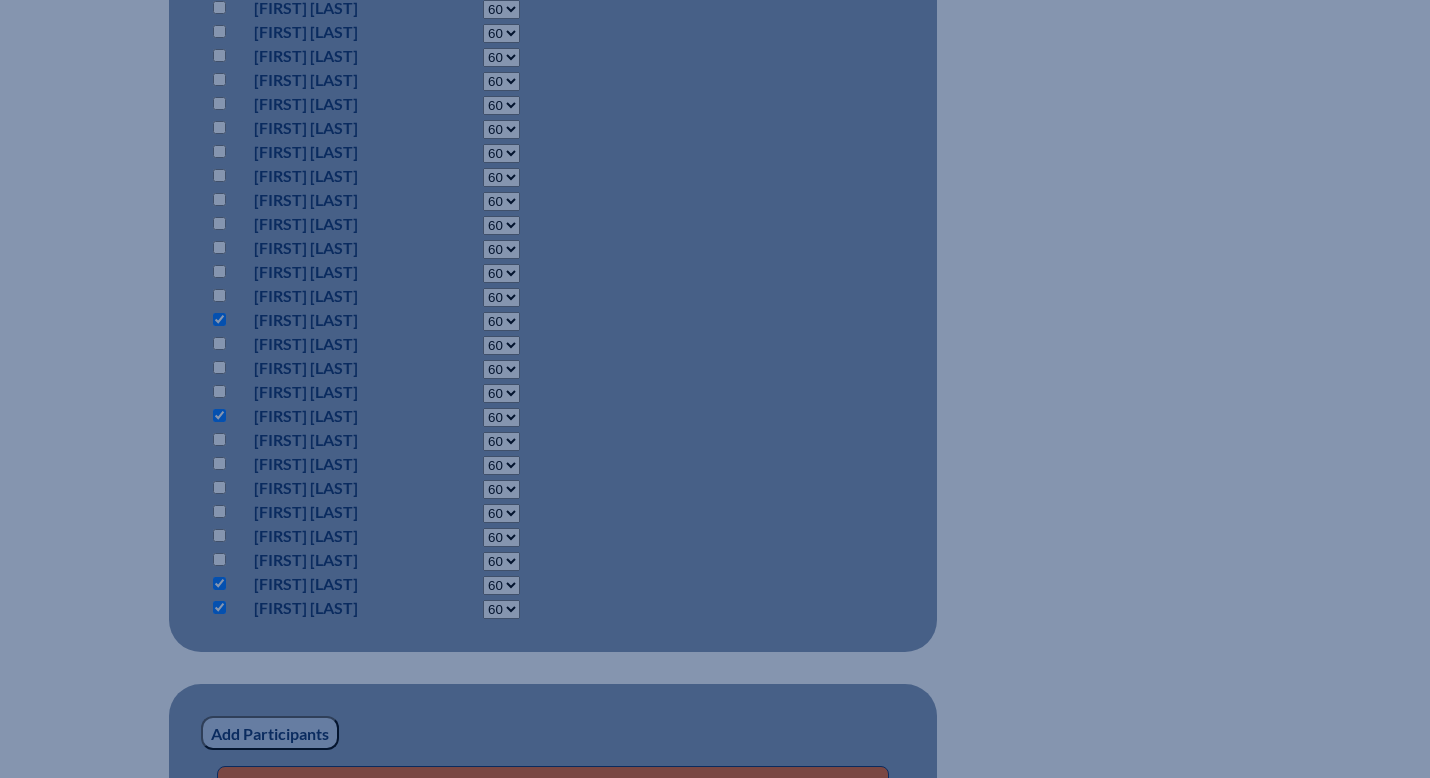 scroll, scrollTop: 1154, scrollLeft: 0, axis: vertical 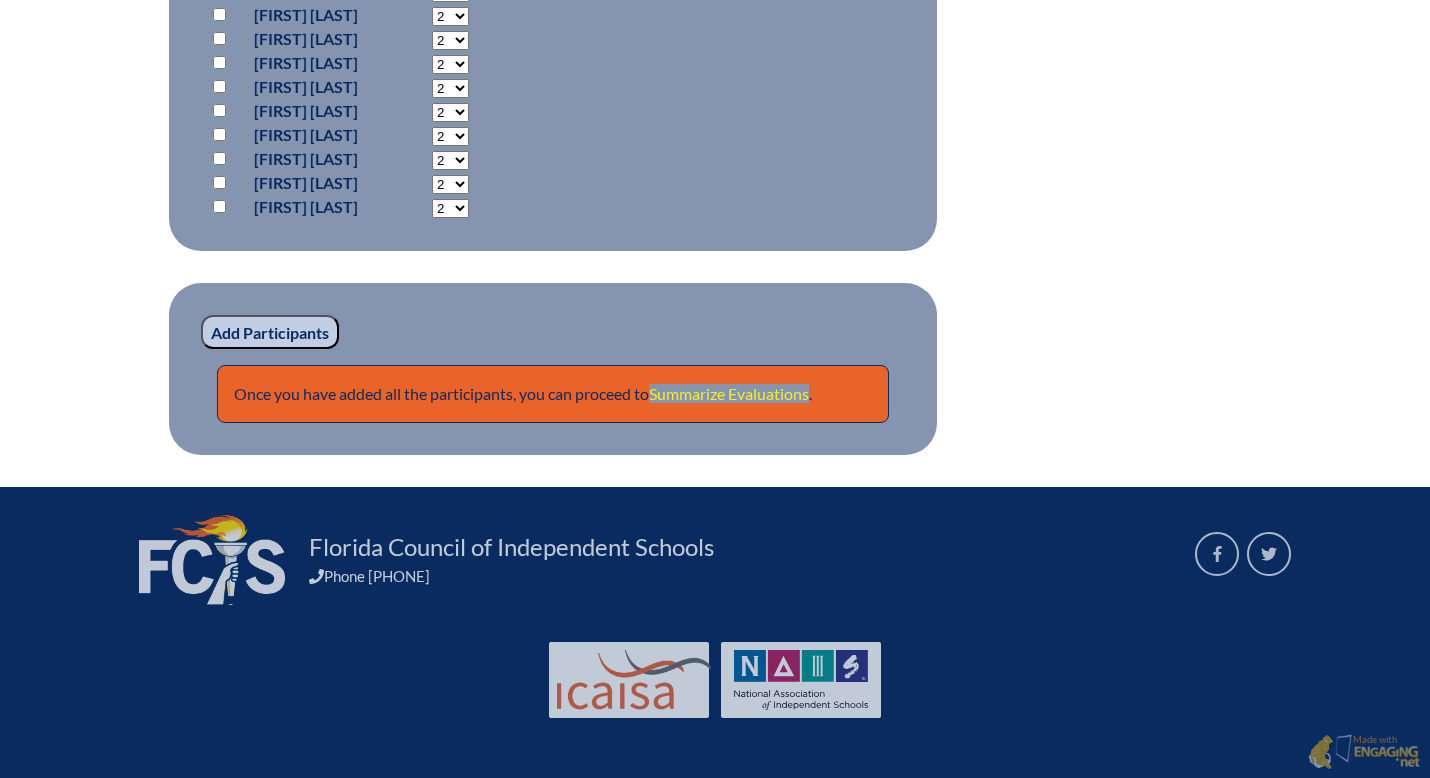click on "Summarize Evaluations" at bounding box center (729, 393) 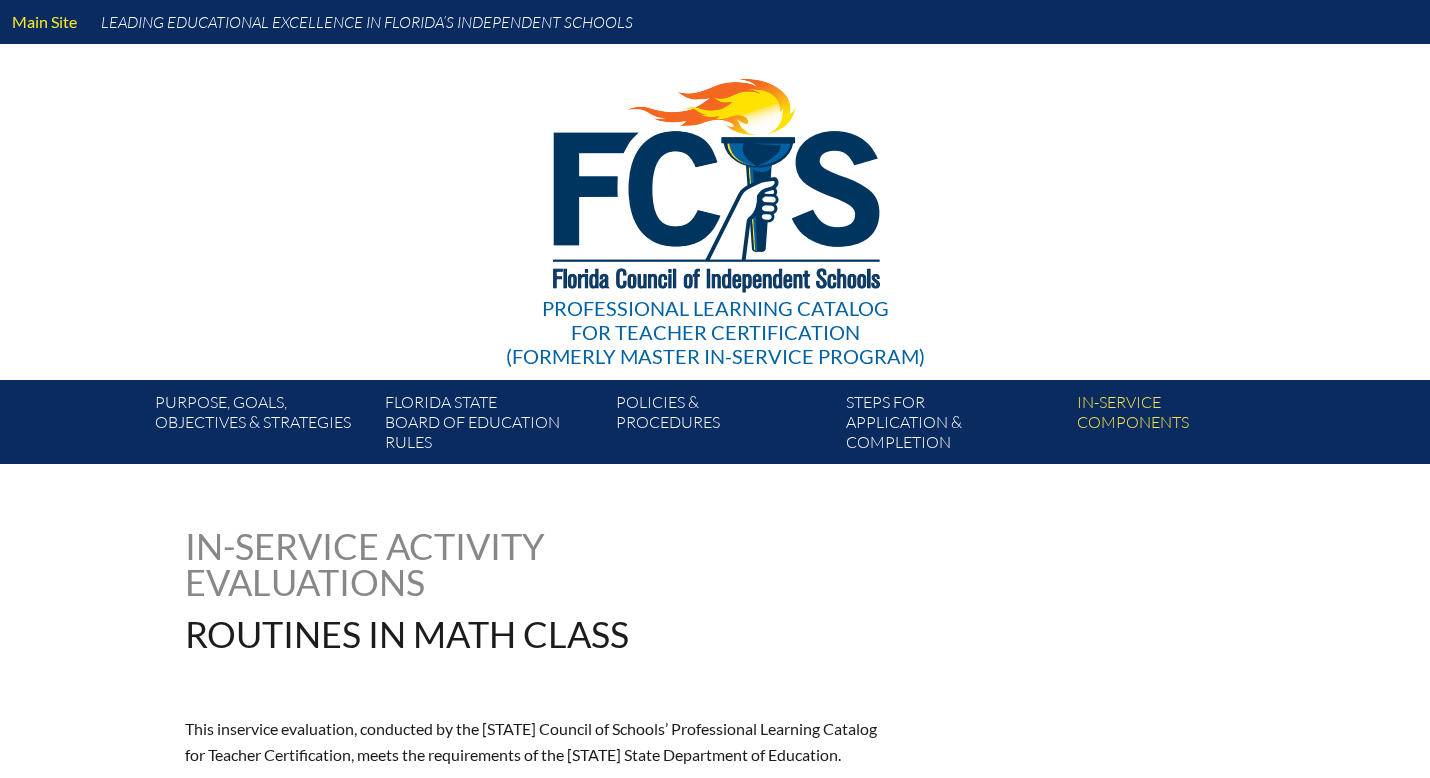 scroll, scrollTop: 0, scrollLeft: 0, axis: both 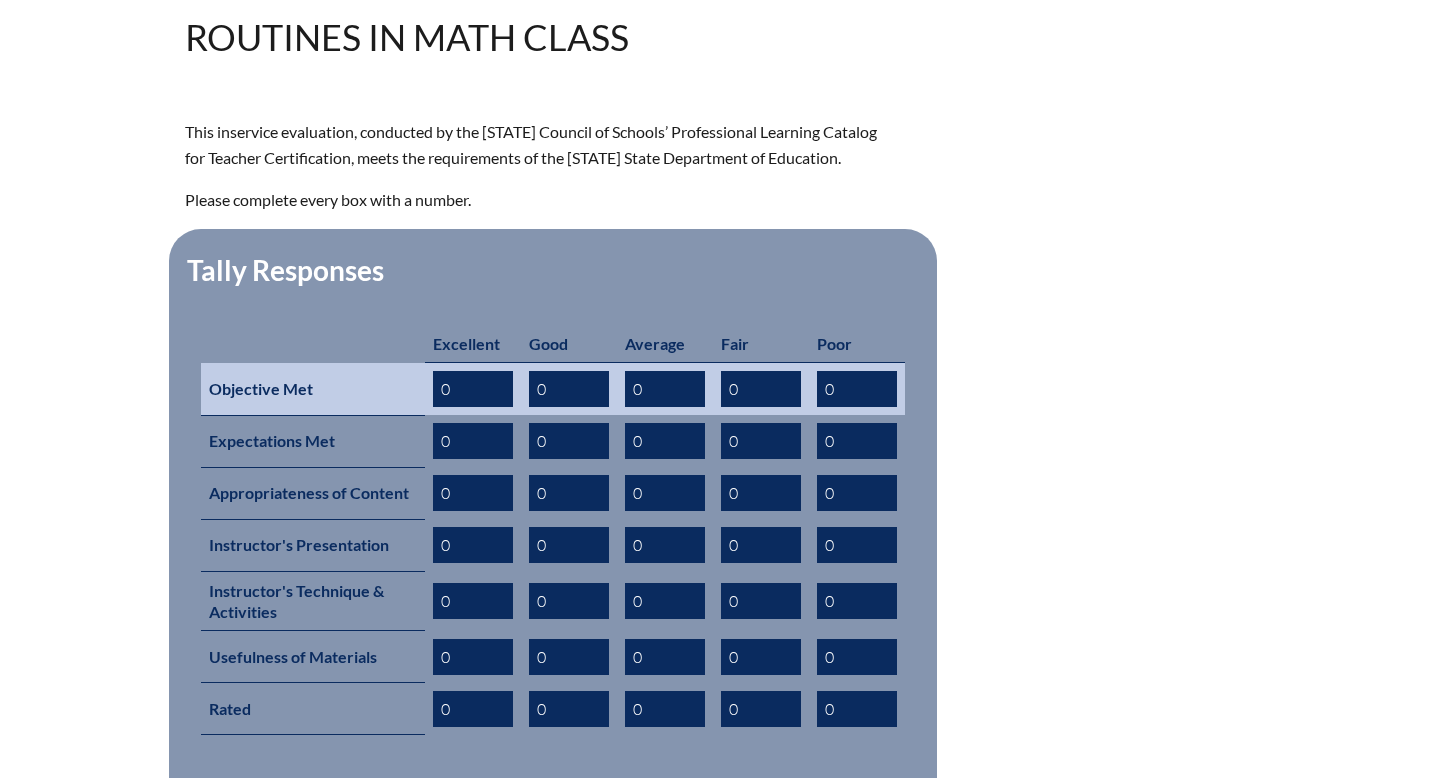 drag, startPoint x: 455, startPoint y: 390, endPoint x: 409, endPoint y: 390, distance: 46 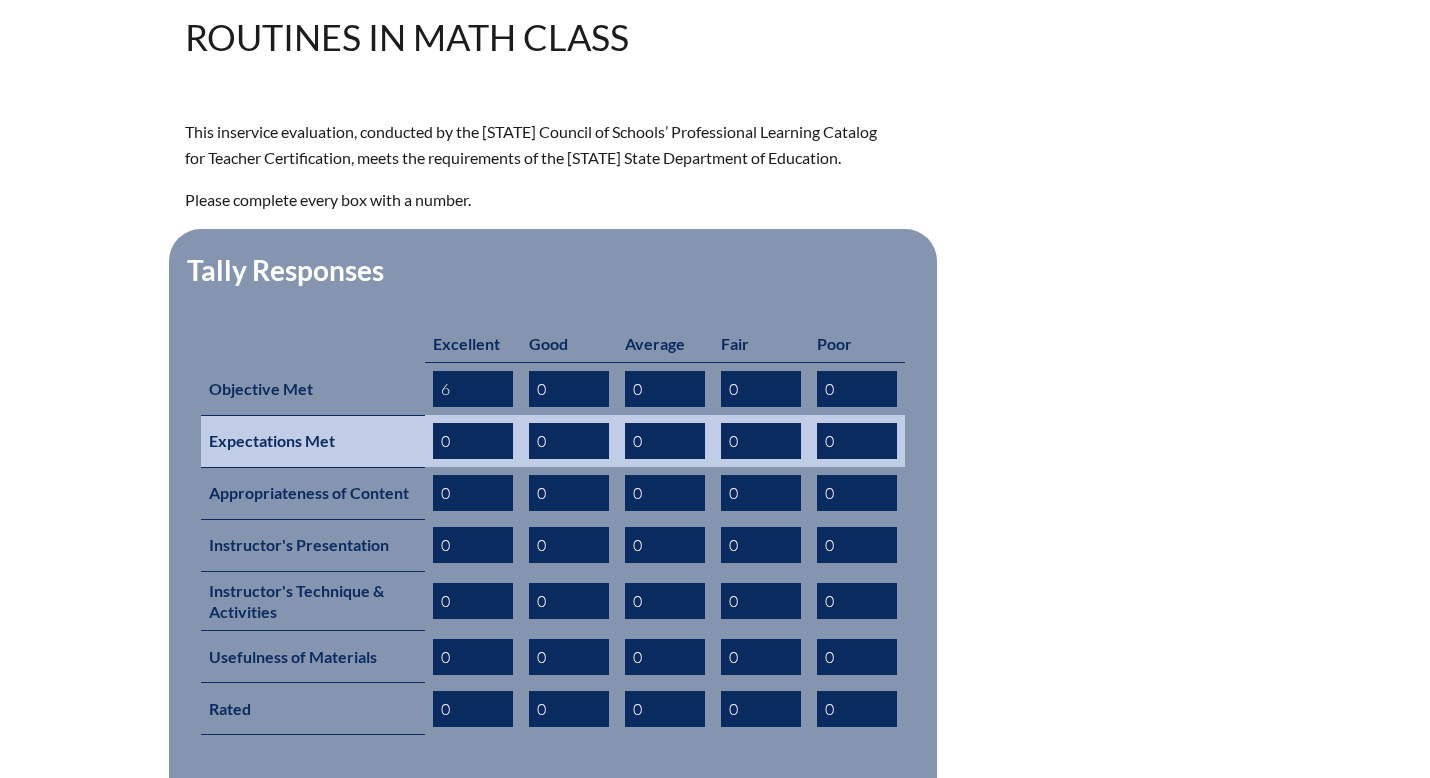 type on "6" 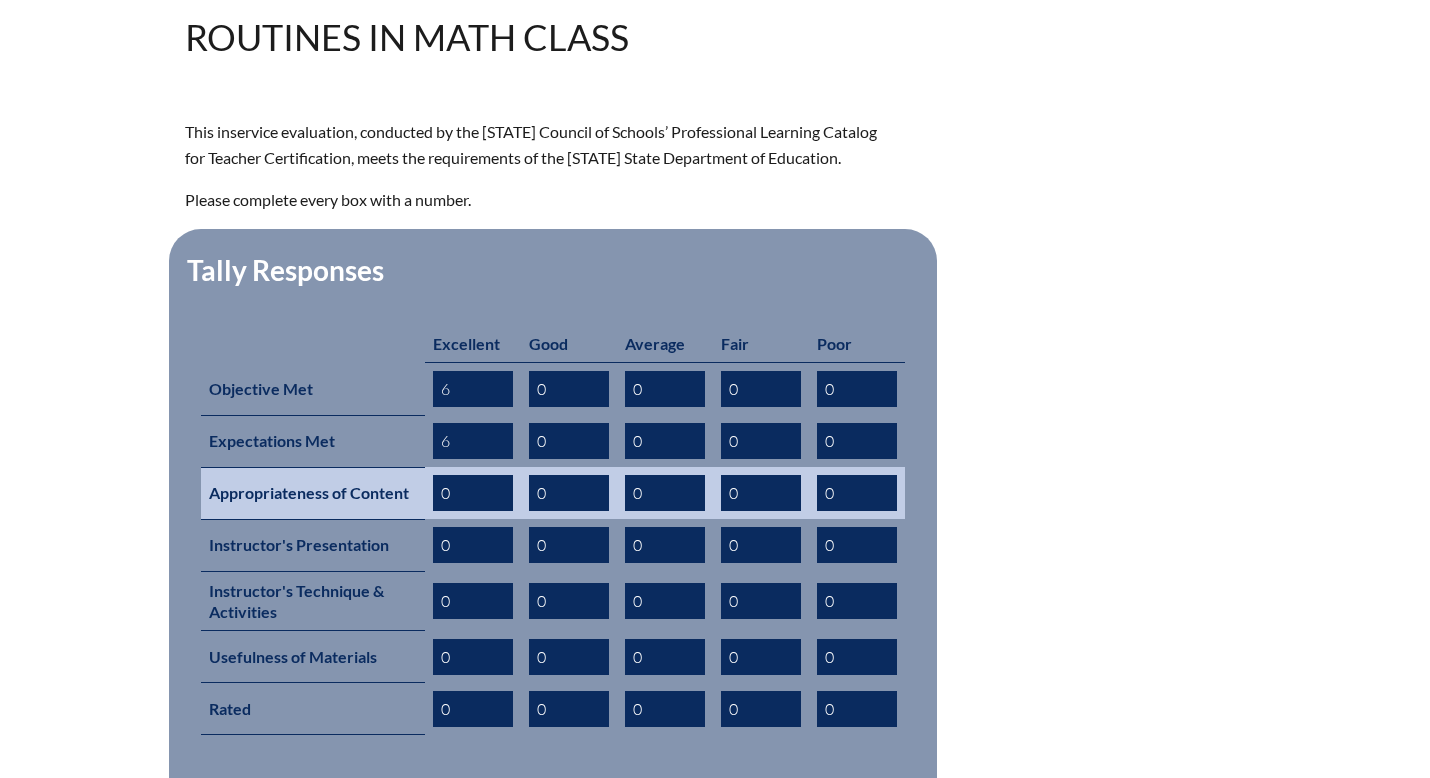 type on "6" 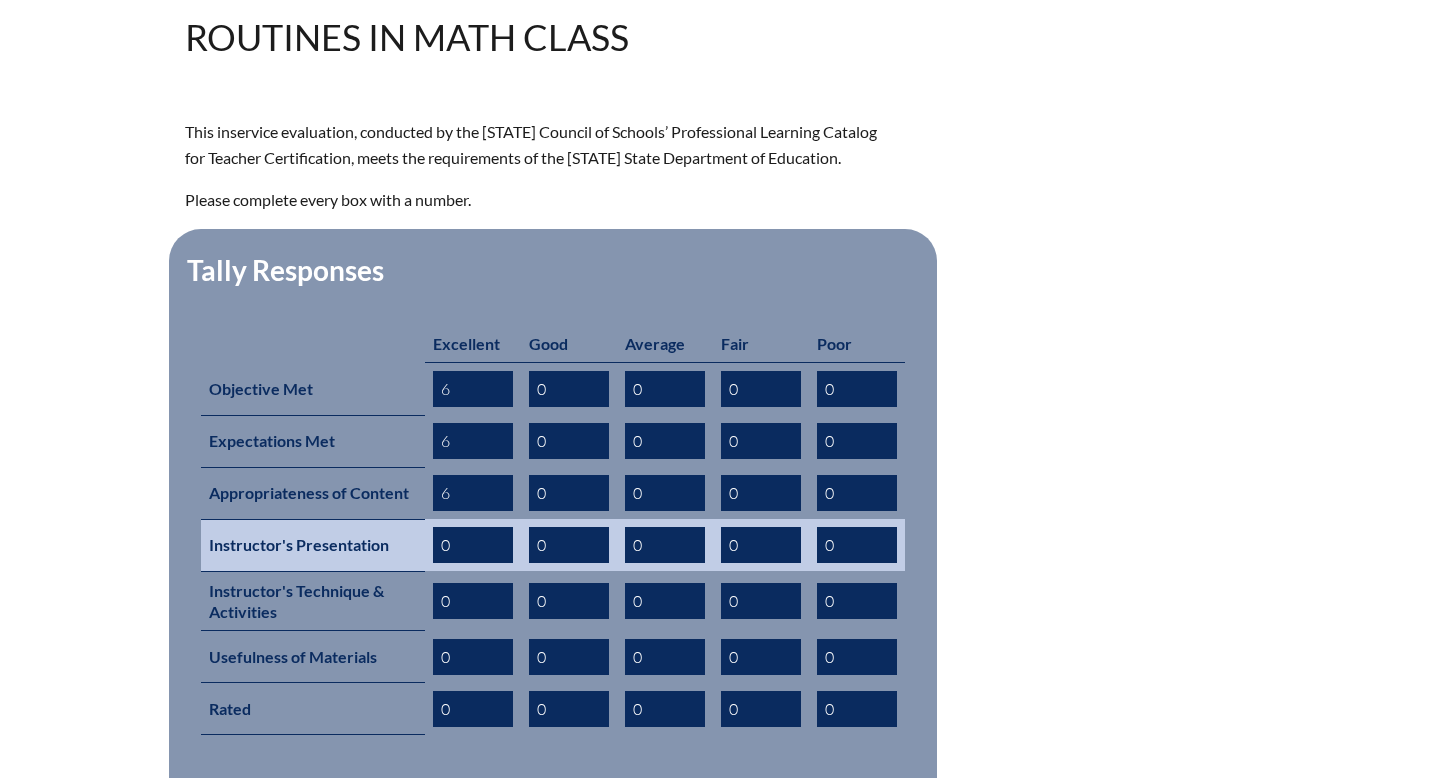 type on "6" 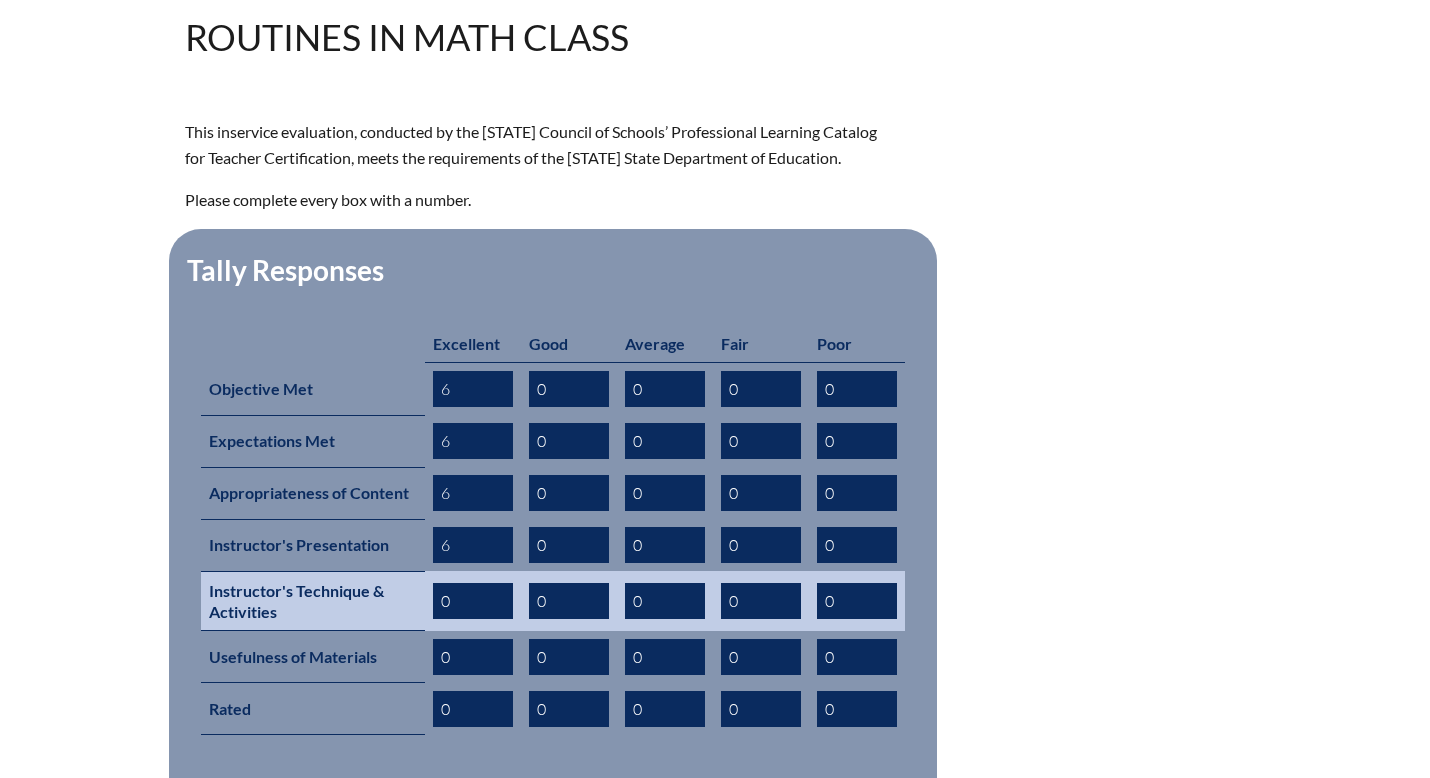 type on "6" 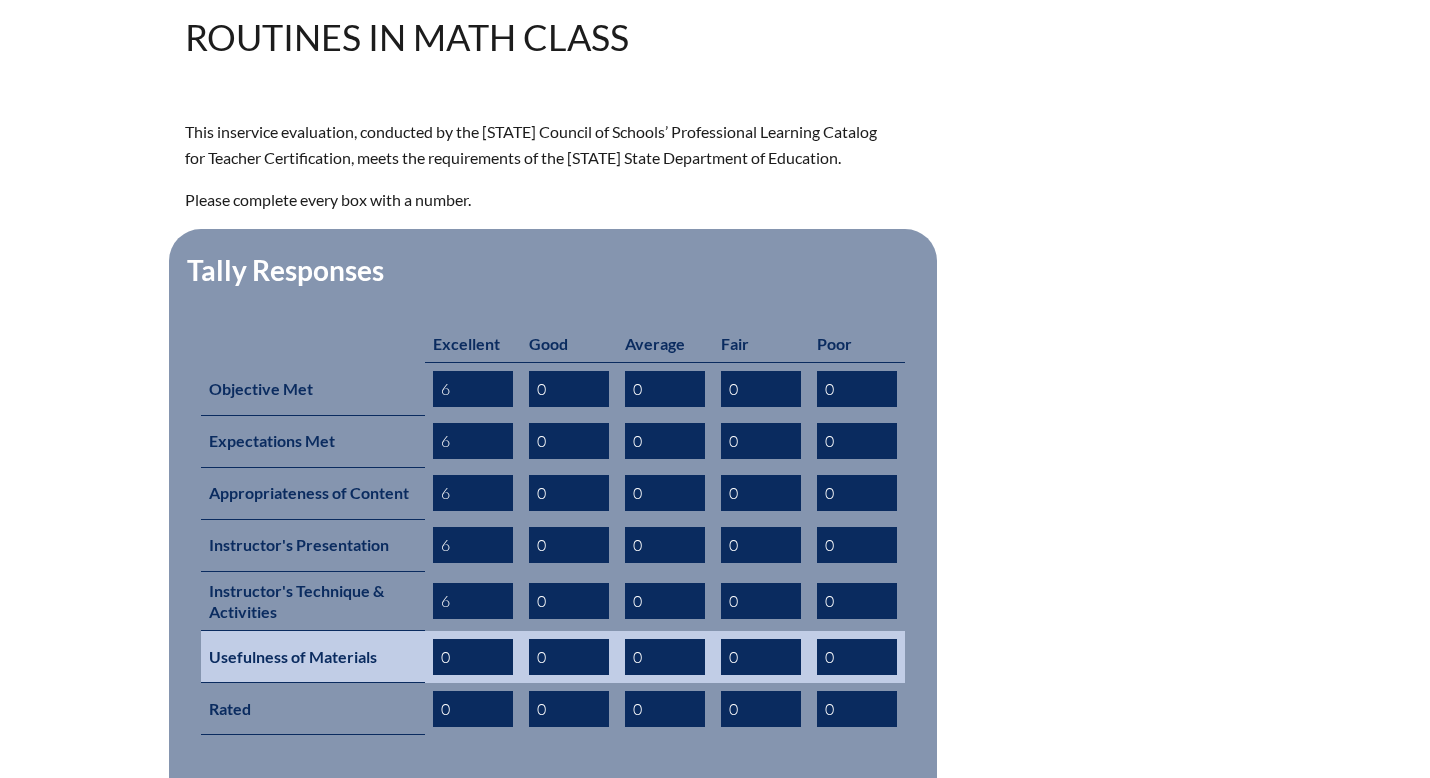 type on "6" 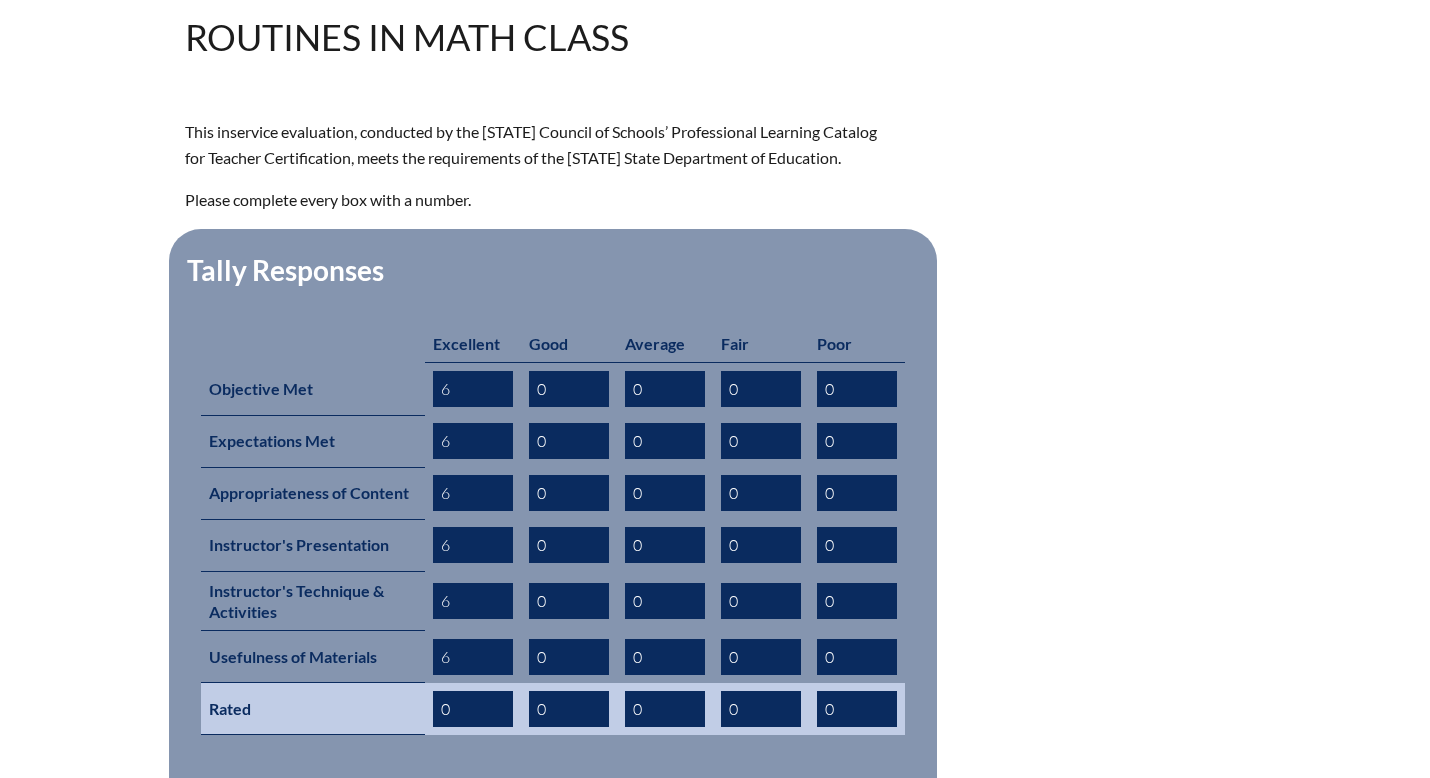 type on "6" 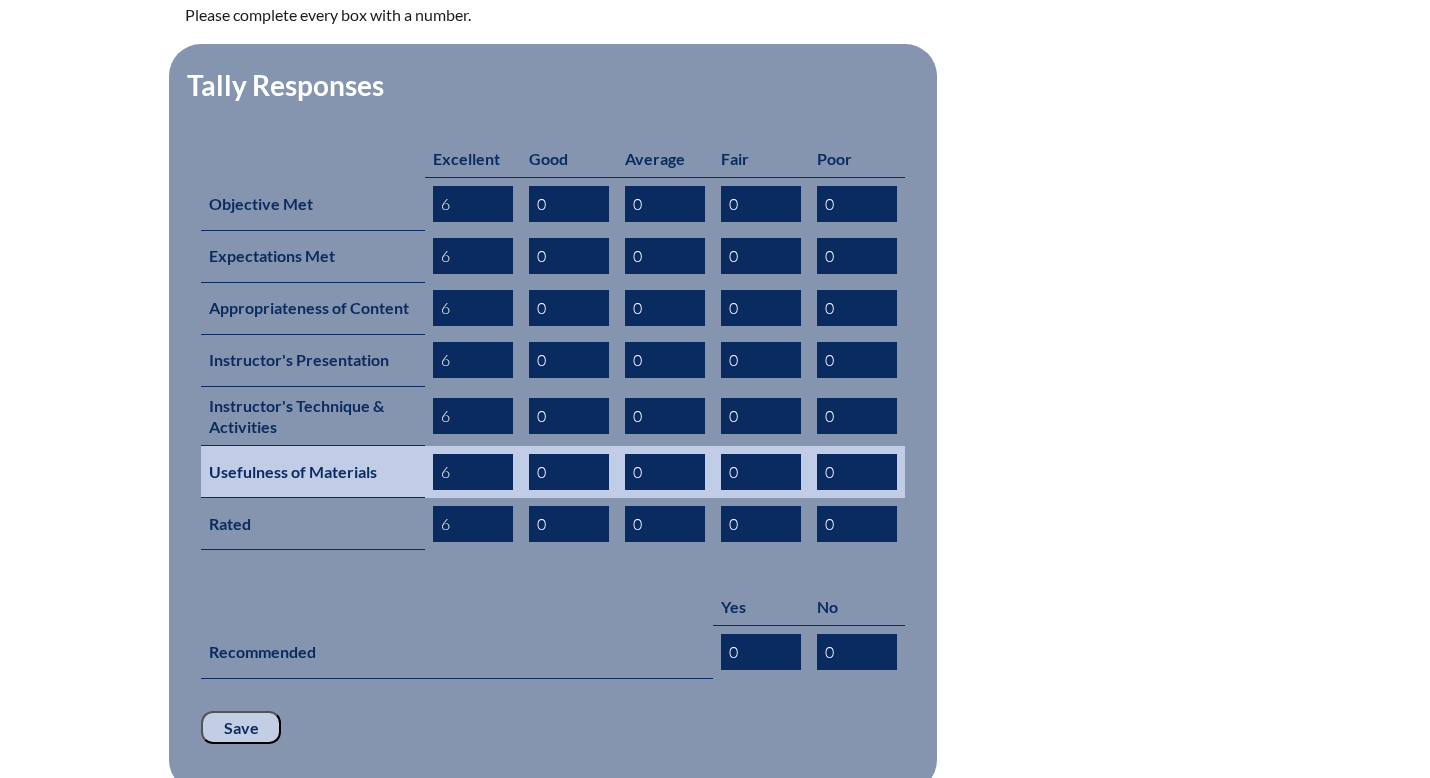 scroll, scrollTop: 820, scrollLeft: 0, axis: vertical 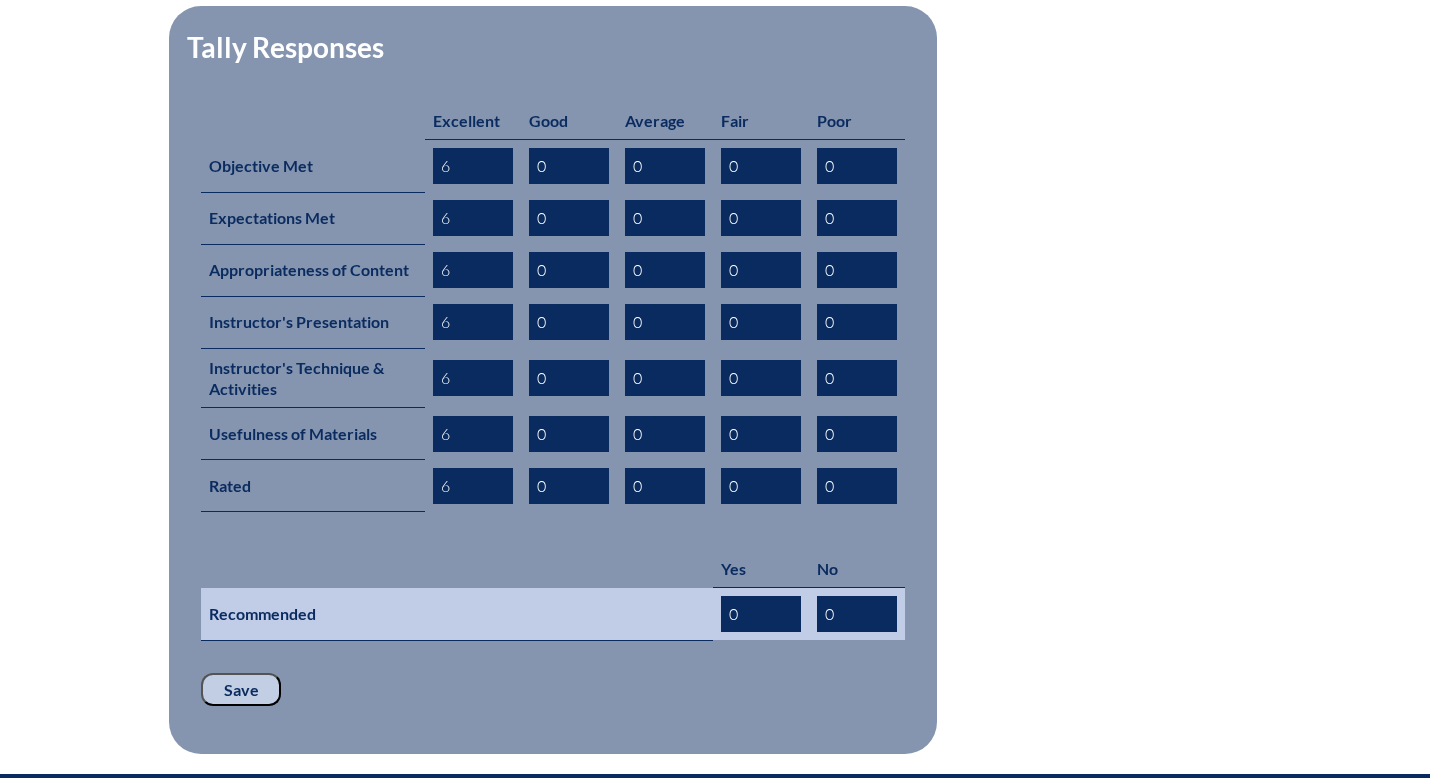 type on "6" 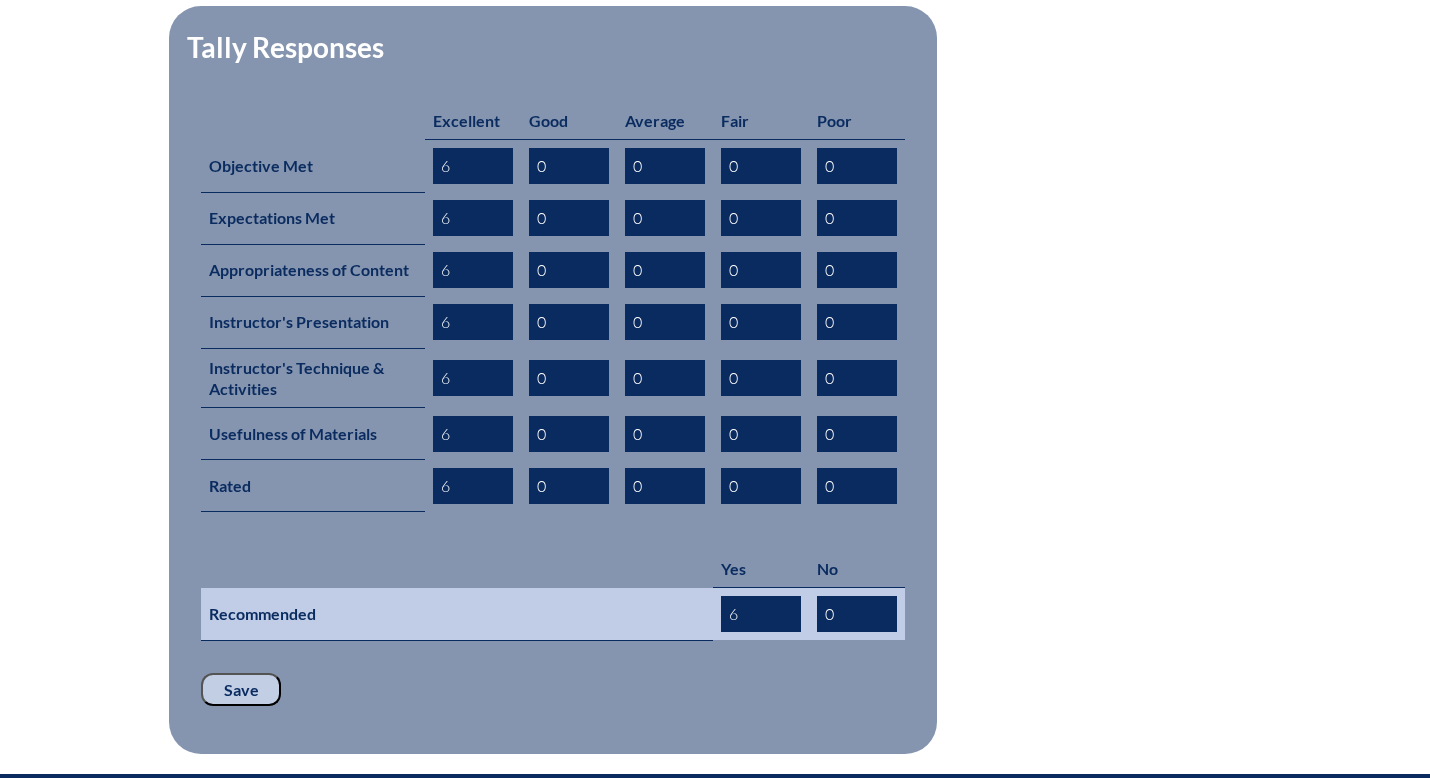 scroll, scrollTop: 923, scrollLeft: 0, axis: vertical 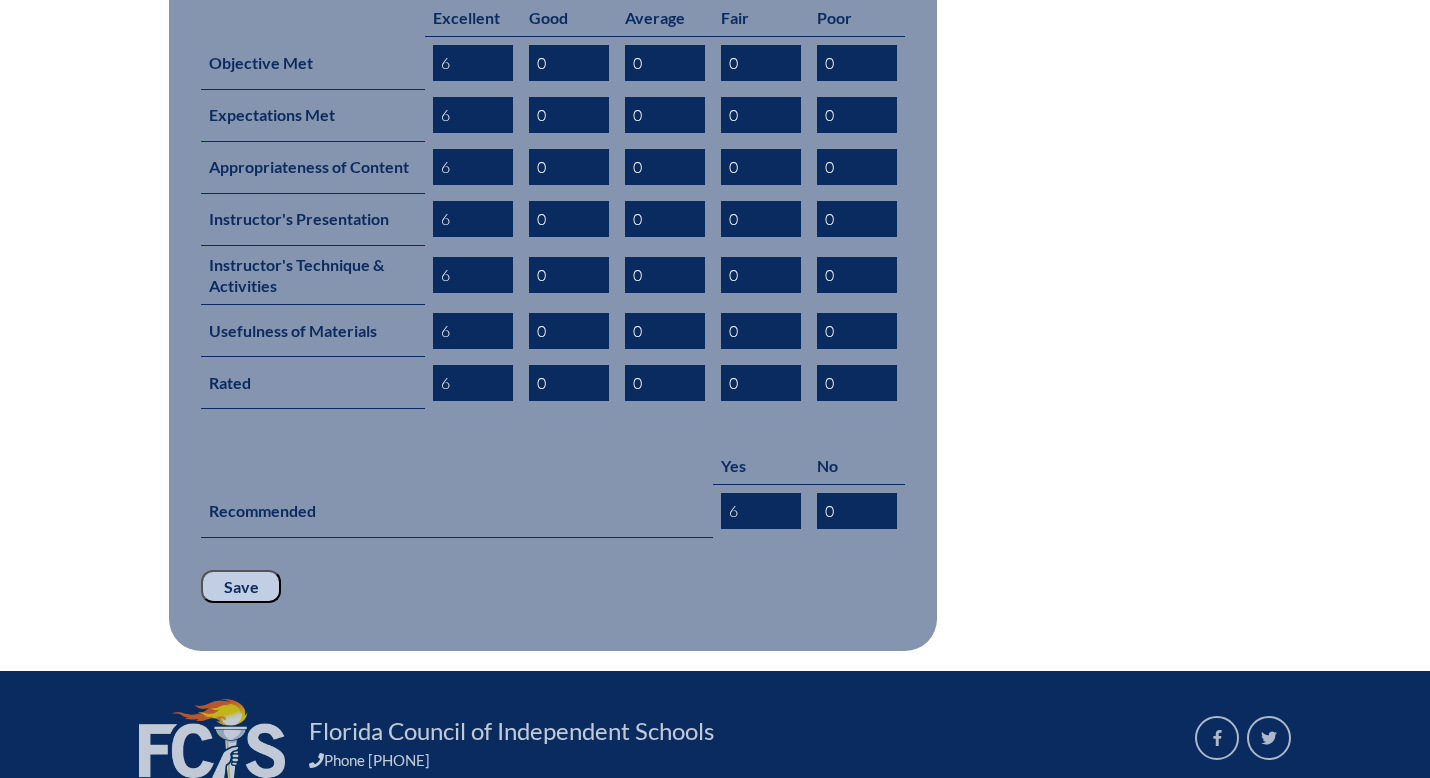 type on "6" 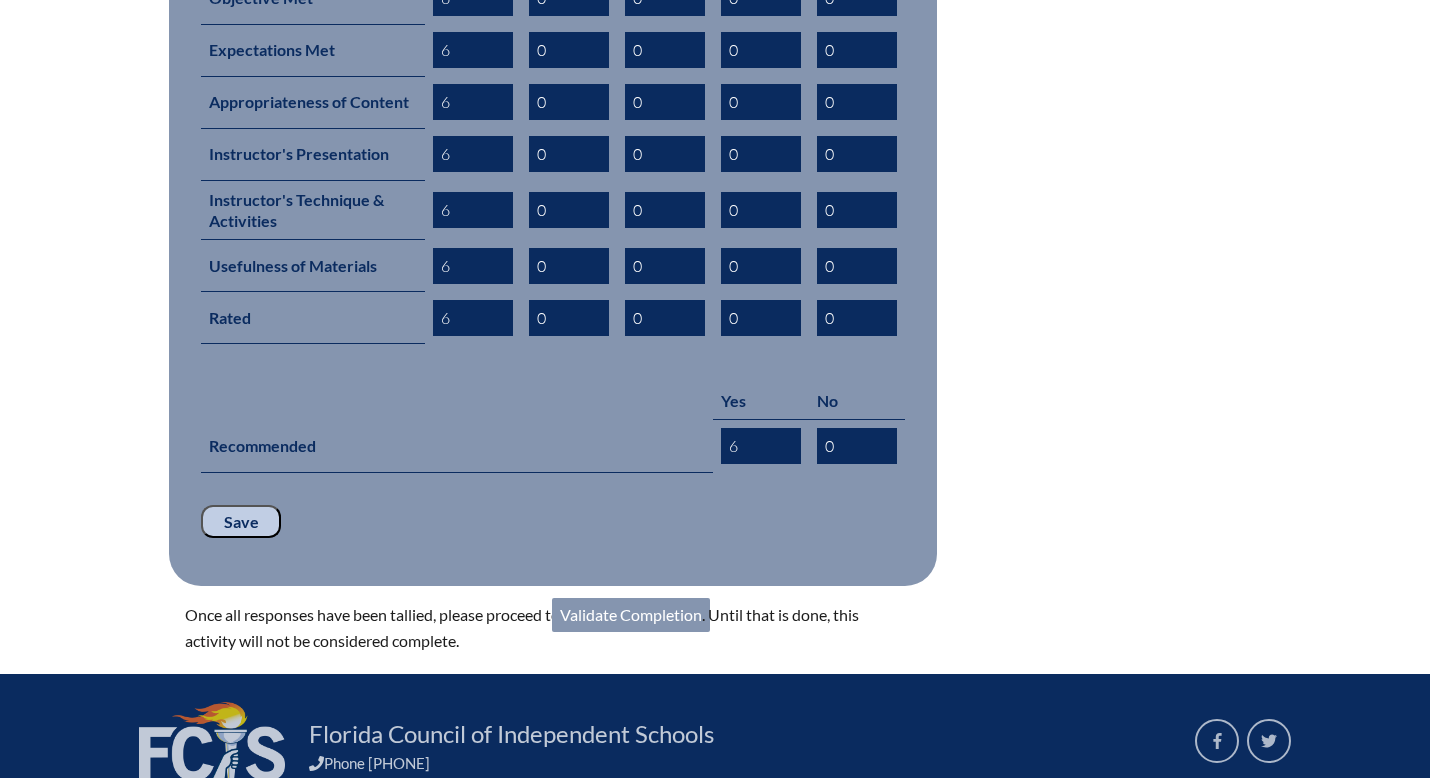 scroll, scrollTop: 992, scrollLeft: 0, axis: vertical 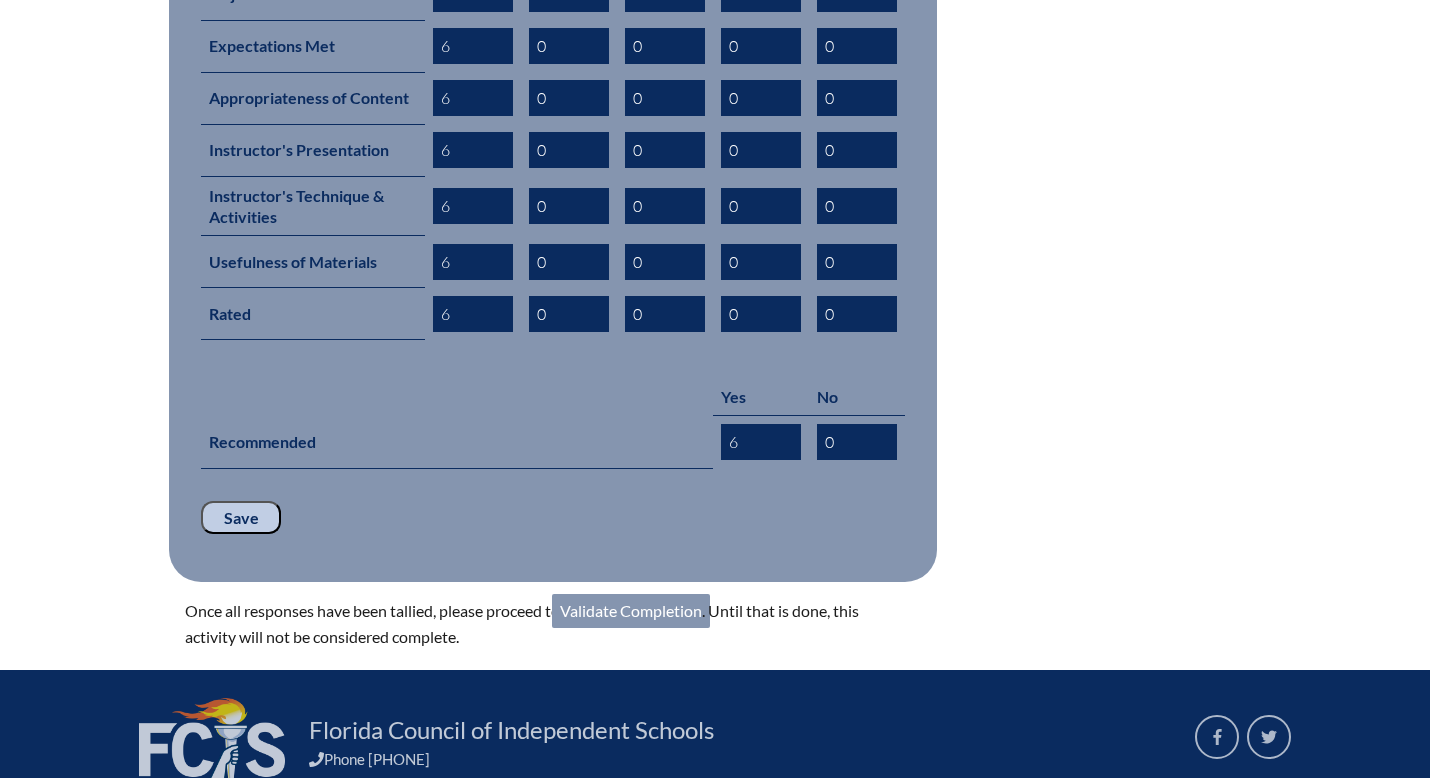click on "Validate Completion" at bounding box center [631, 611] 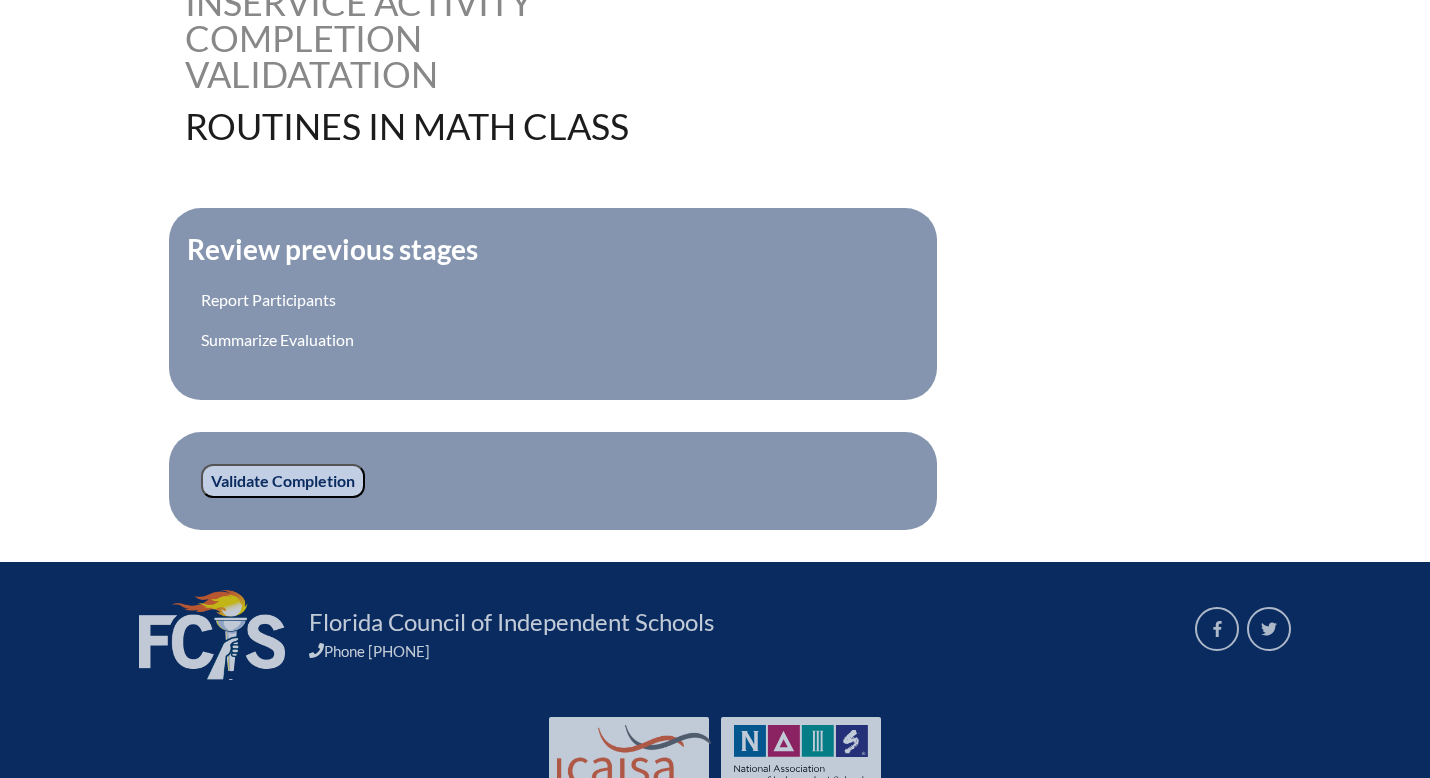 scroll, scrollTop: 574, scrollLeft: 0, axis: vertical 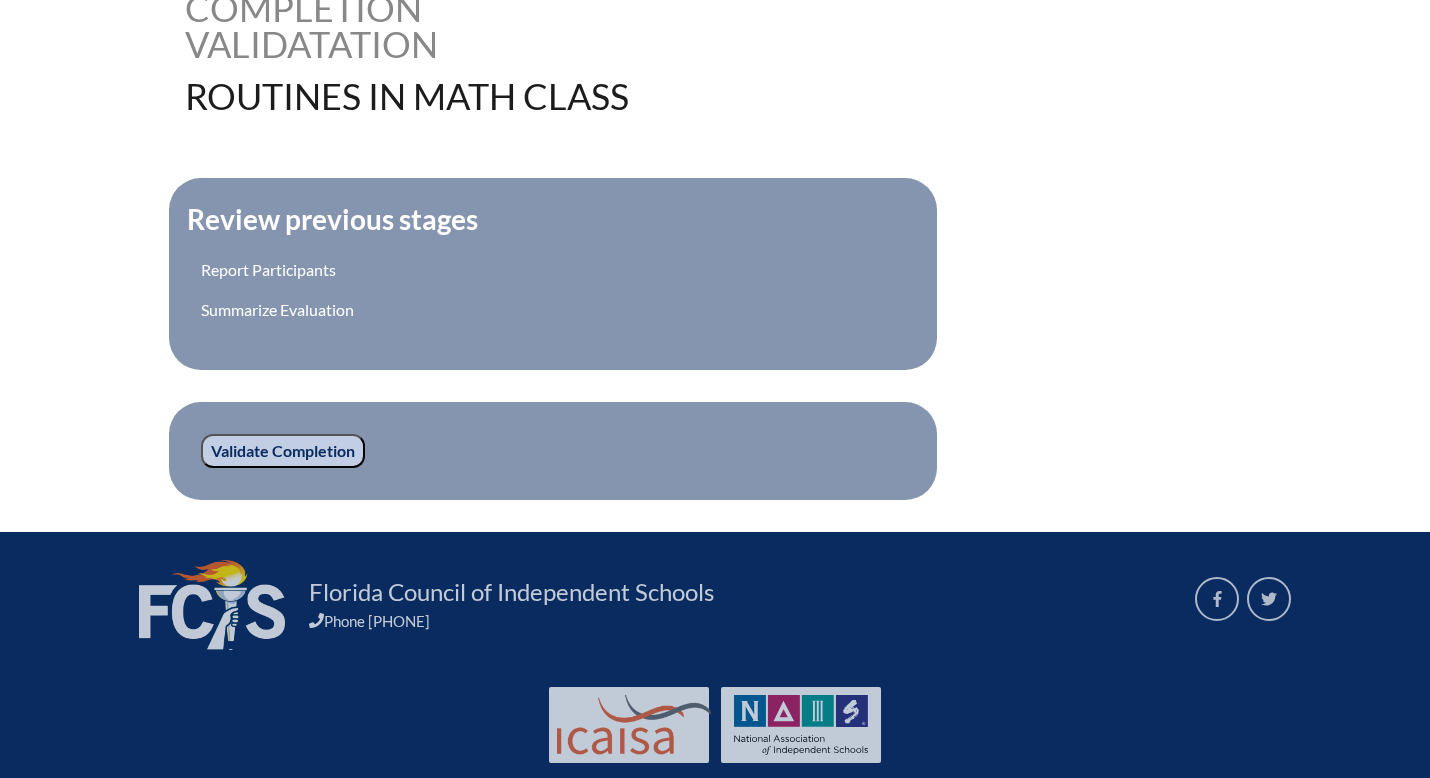 click on "Validate Completion" at bounding box center [283, 451] 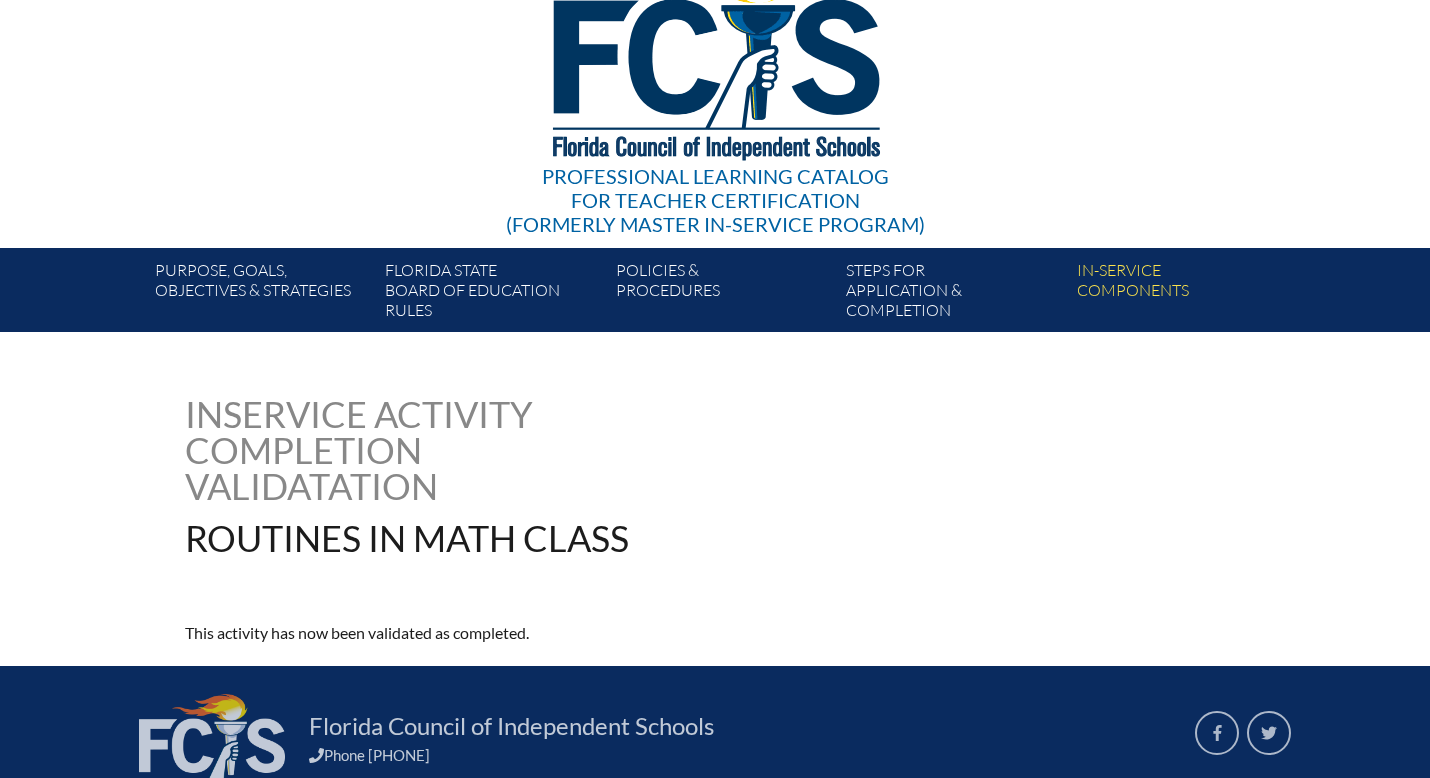 scroll, scrollTop: 0, scrollLeft: 0, axis: both 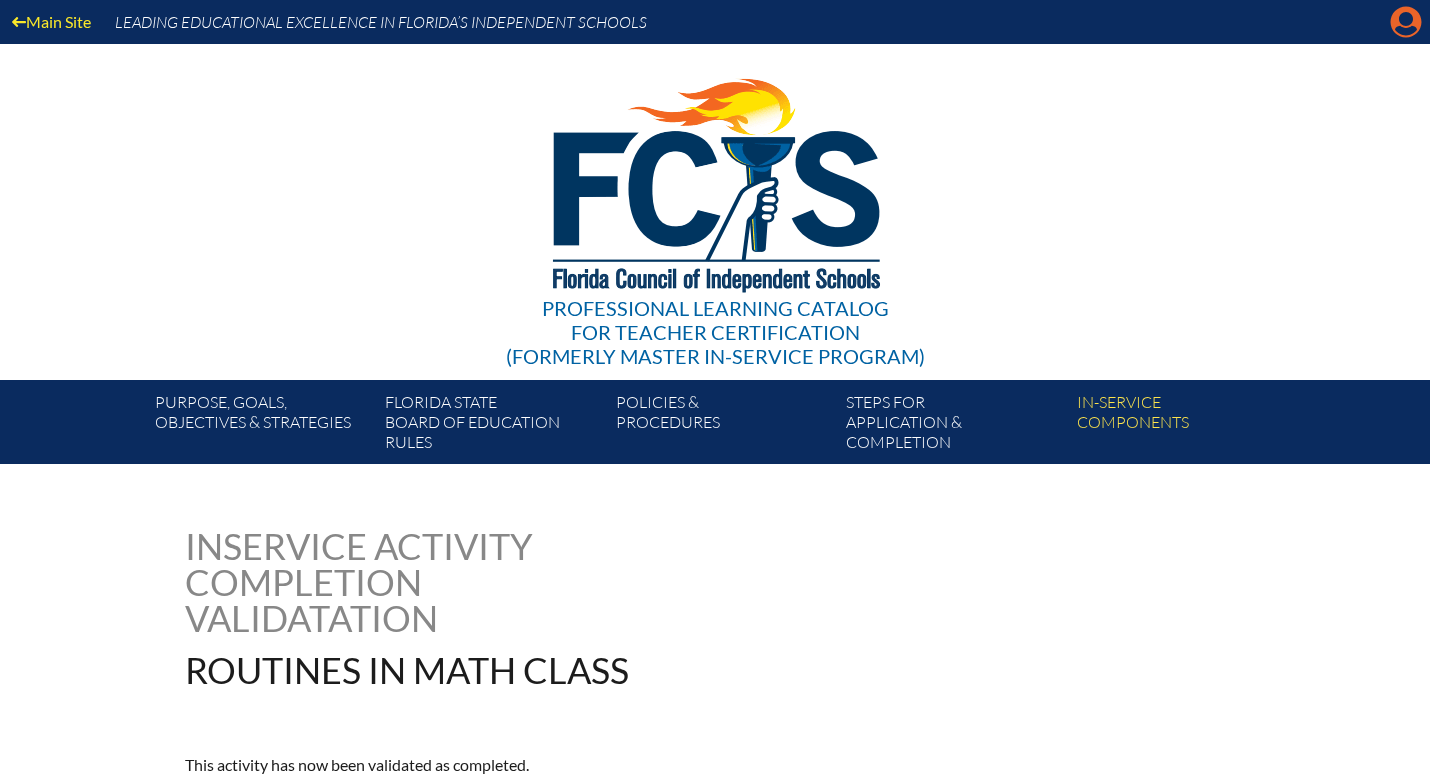 click 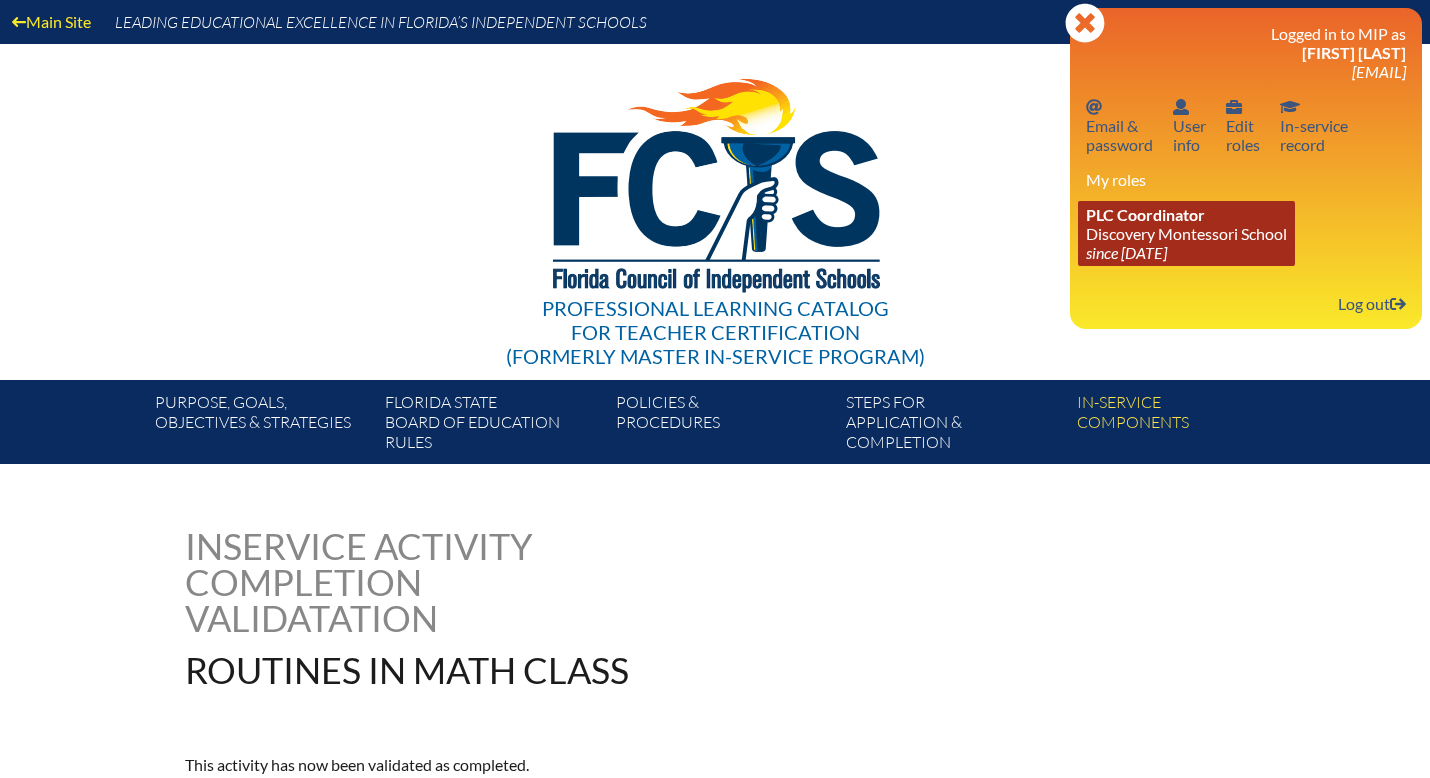 click on "since [DATE]" at bounding box center [1126, 252] 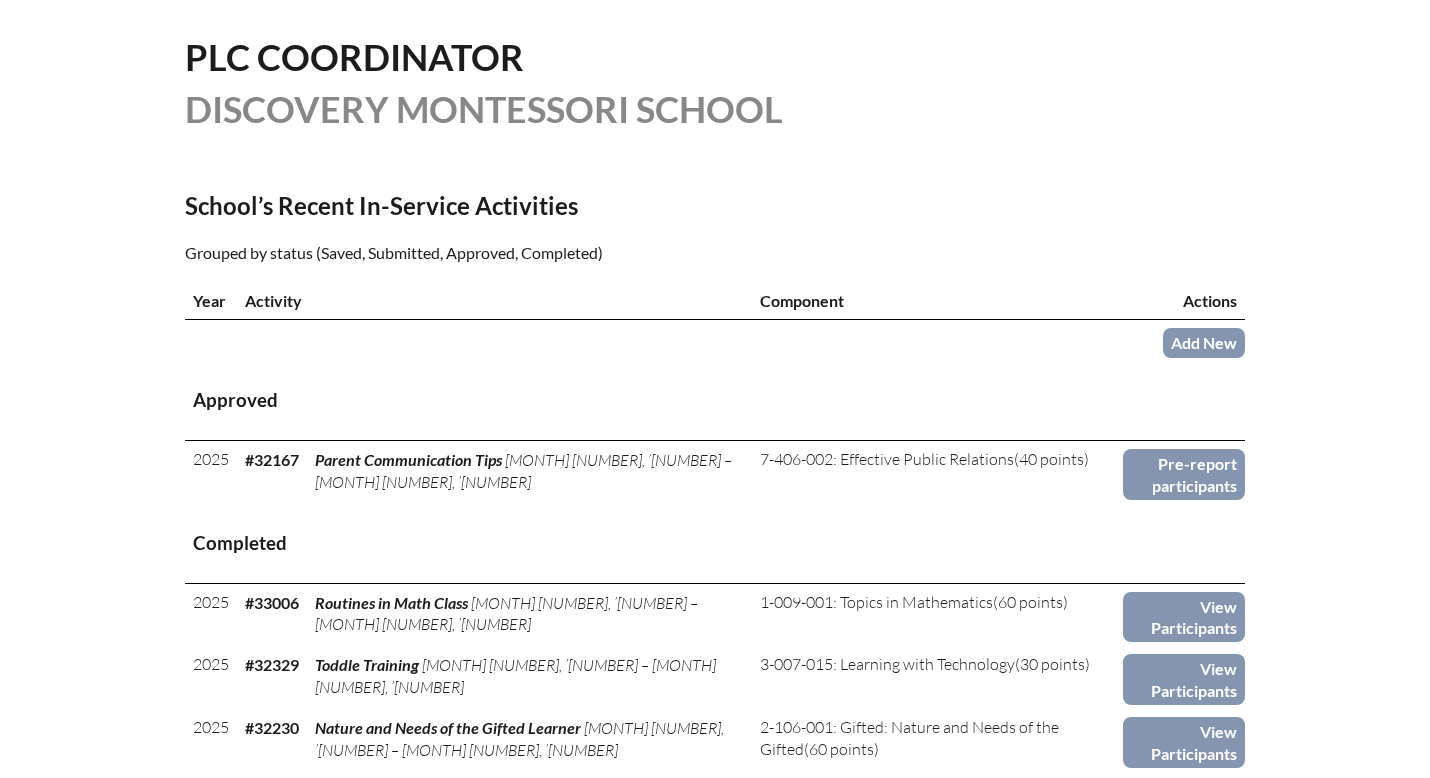 scroll, scrollTop: 488, scrollLeft: 0, axis: vertical 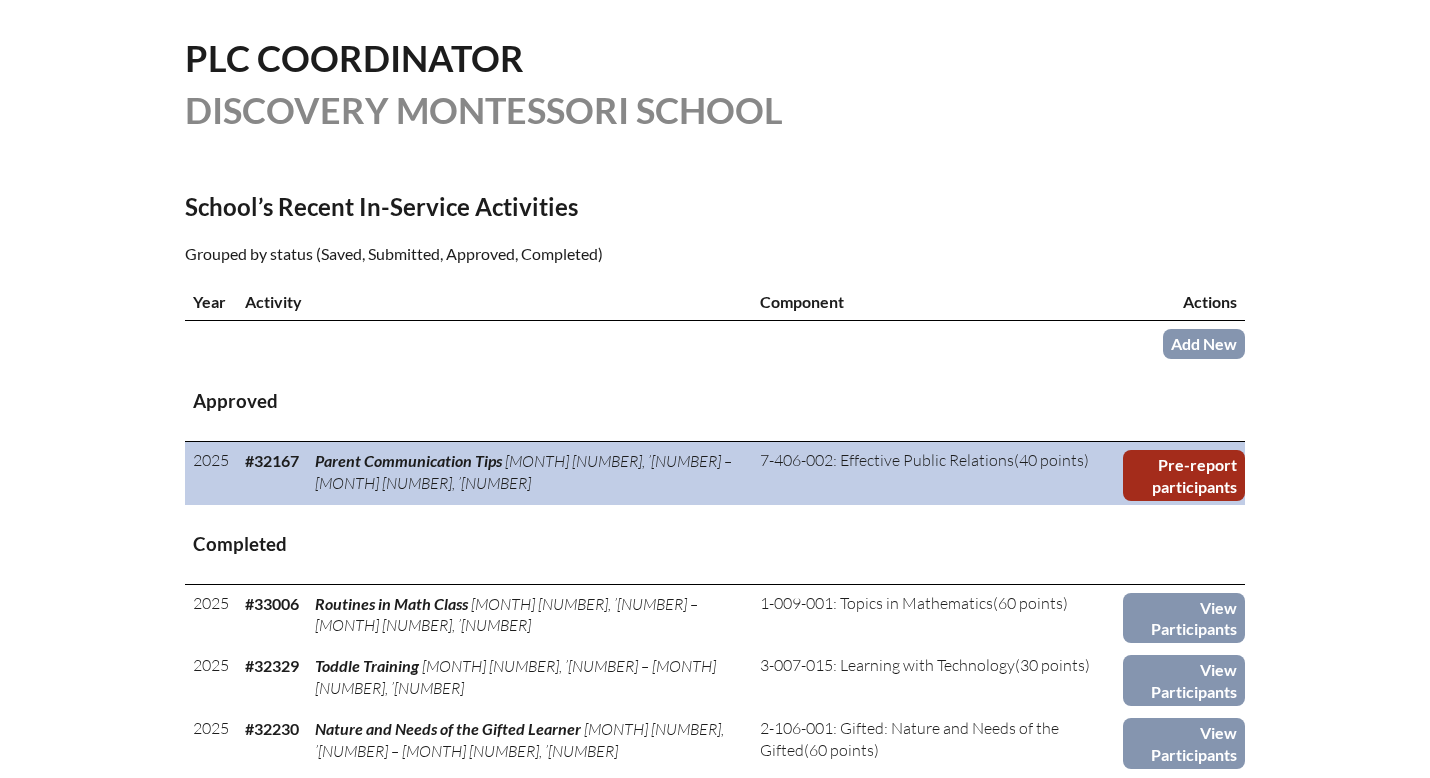 click on "Pre-report participants" at bounding box center (1184, 475) 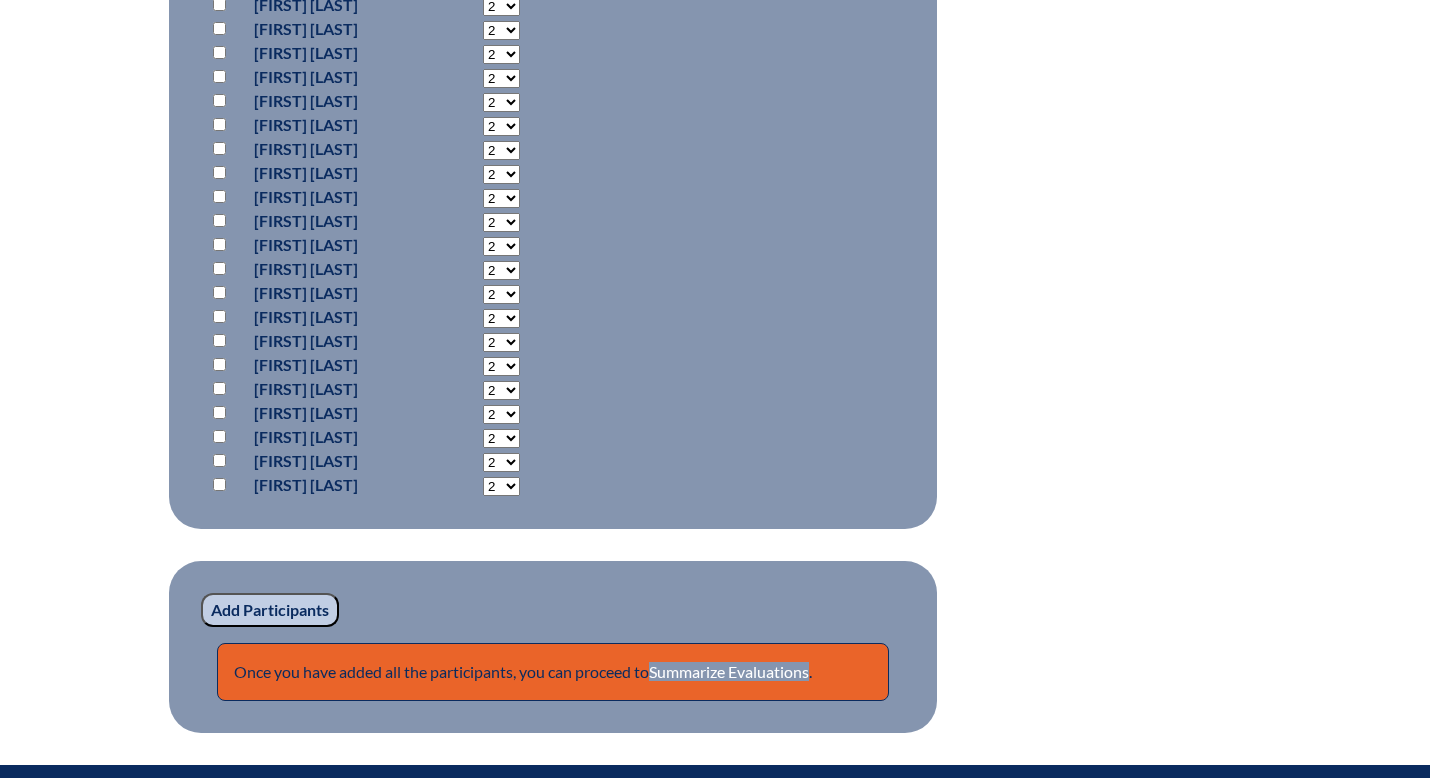 scroll, scrollTop: 1464, scrollLeft: 0, axis: vertical 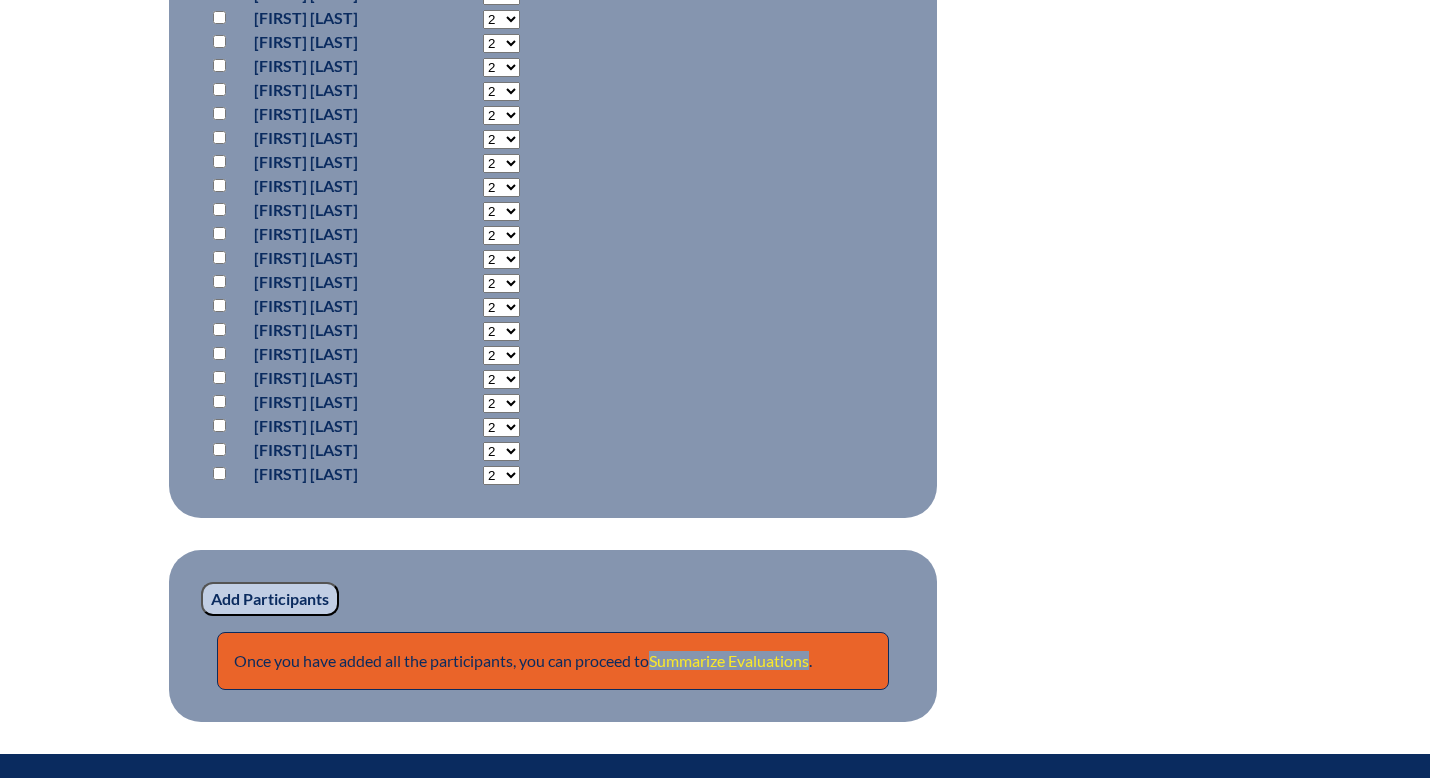 click on "Summarize Evaluations" at bounding box center (729, 660) 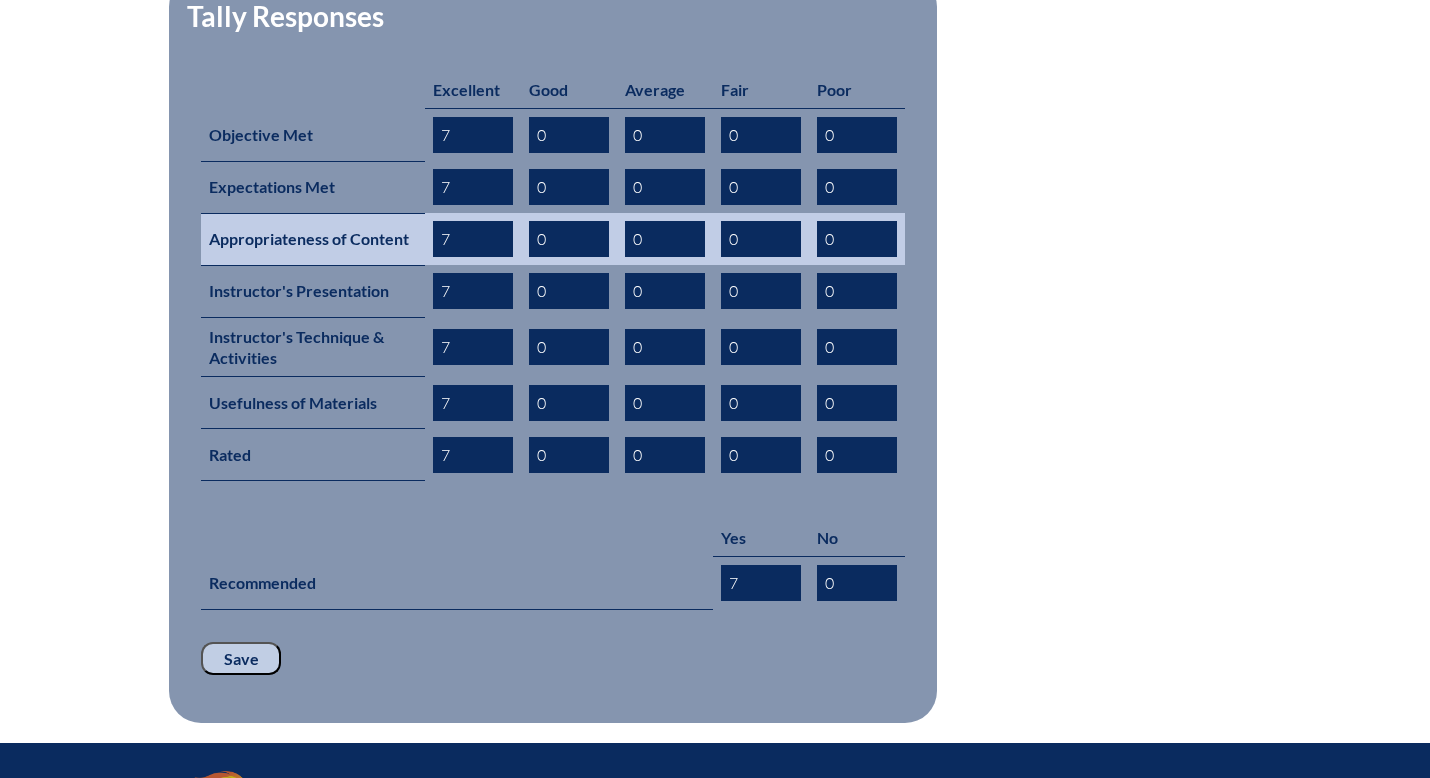 scroll, scrollTop: 854, scrollLeft: 0, axis: vertical 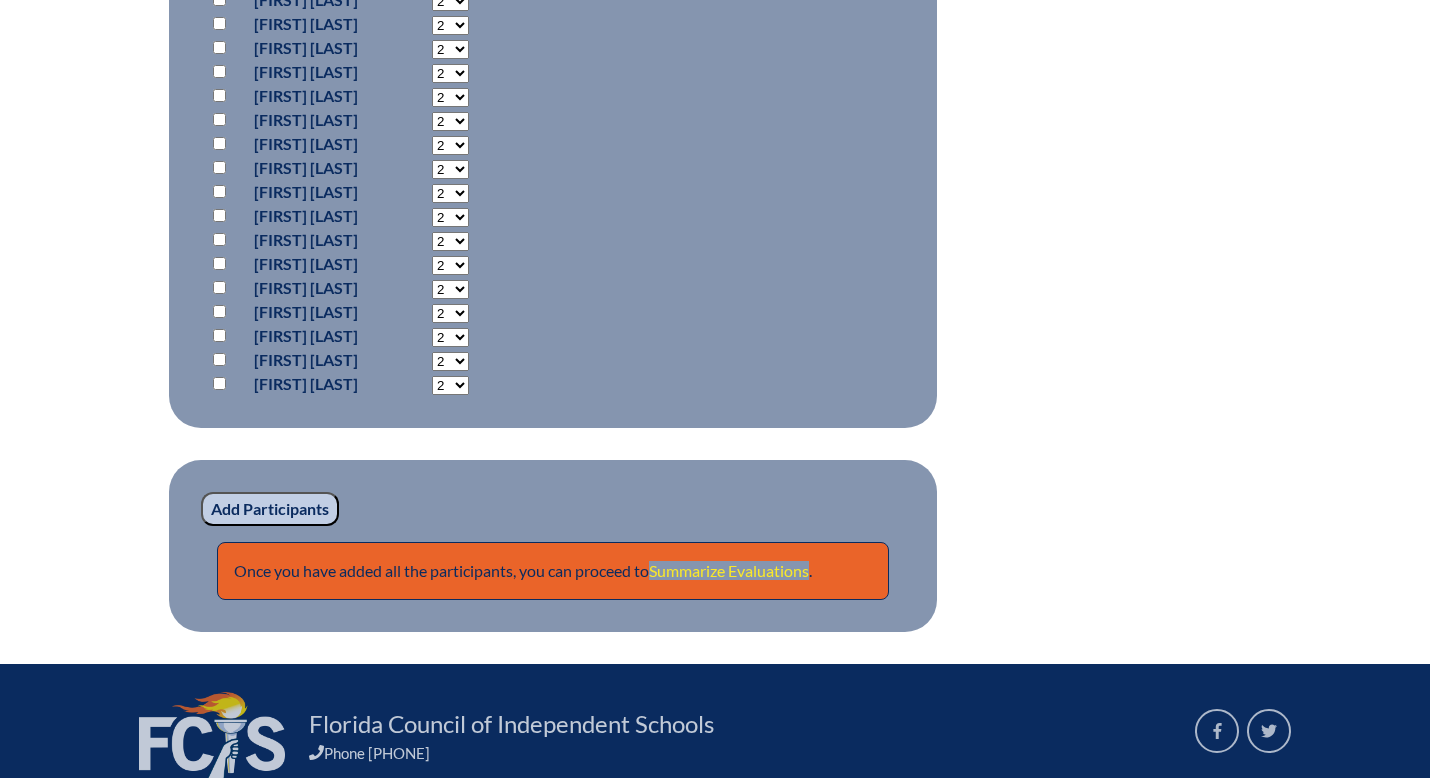 click on "Summarize Evaluations" at bounding box center [729, 570] 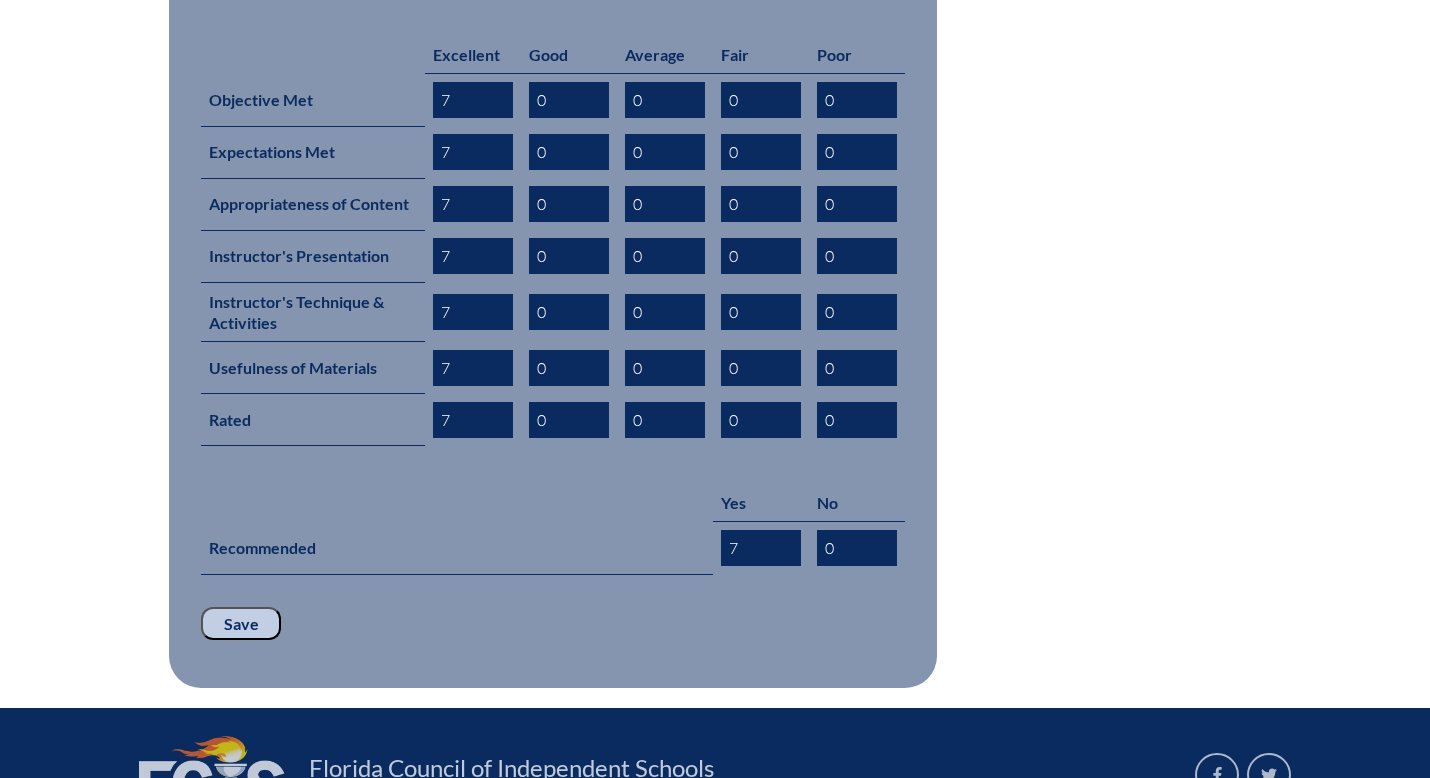 scroll, scrollTop: 887, scrollLeft: 0, axis: vertical 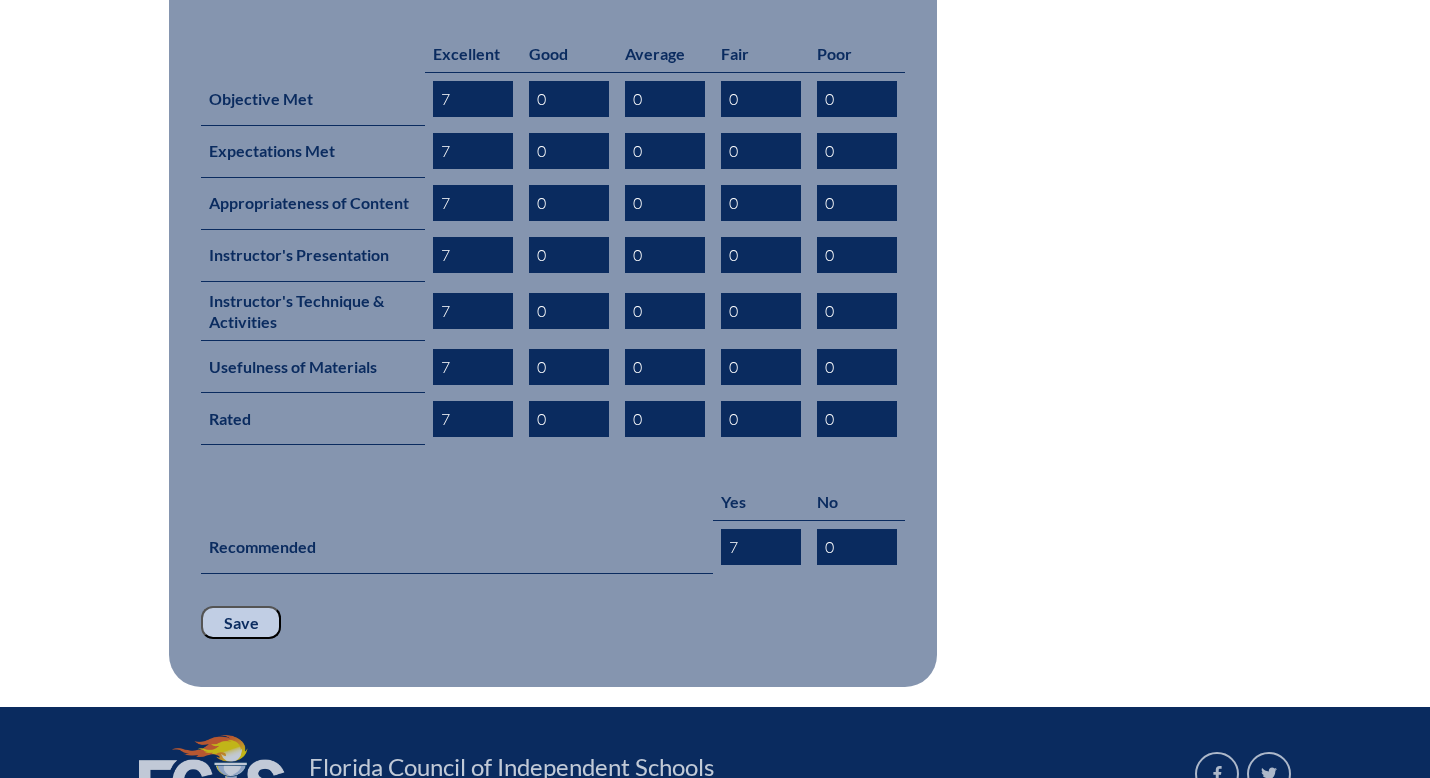 click on "Save" at bounding box center [241, 623] 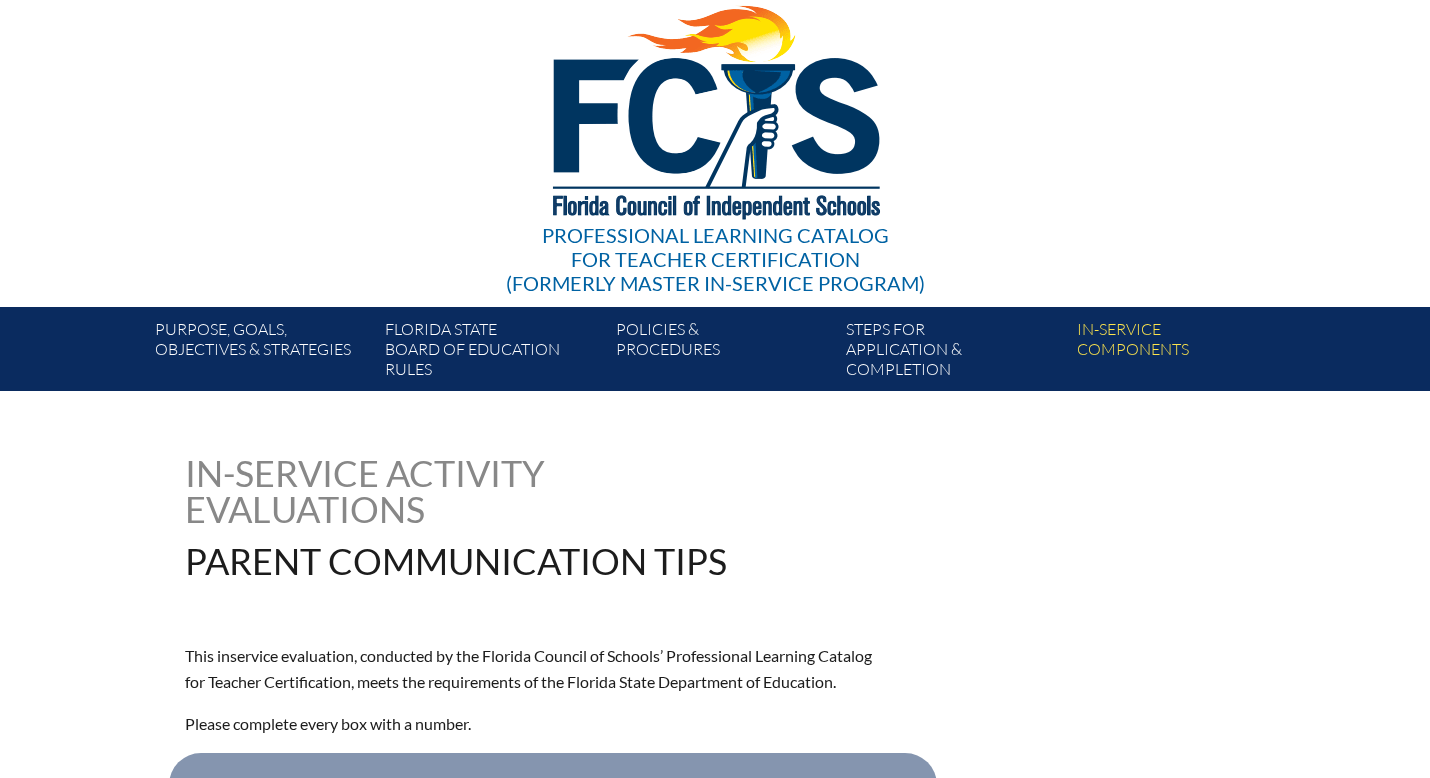 scroll, scrollTop: 67, scrollLeft: 0, axis: vertical 